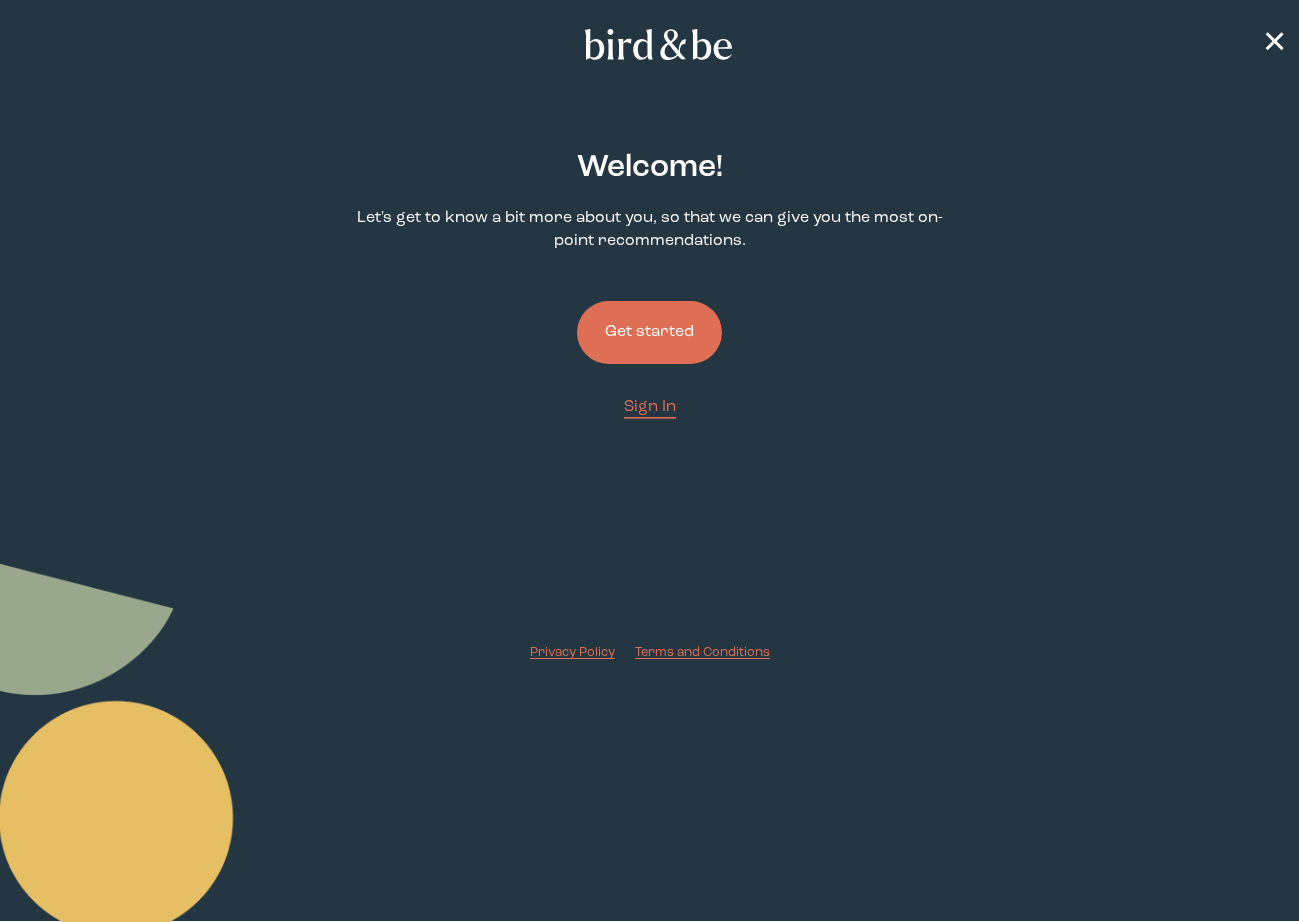 scroll, scrollTop: 0, scrollLeft: 0, axis: both 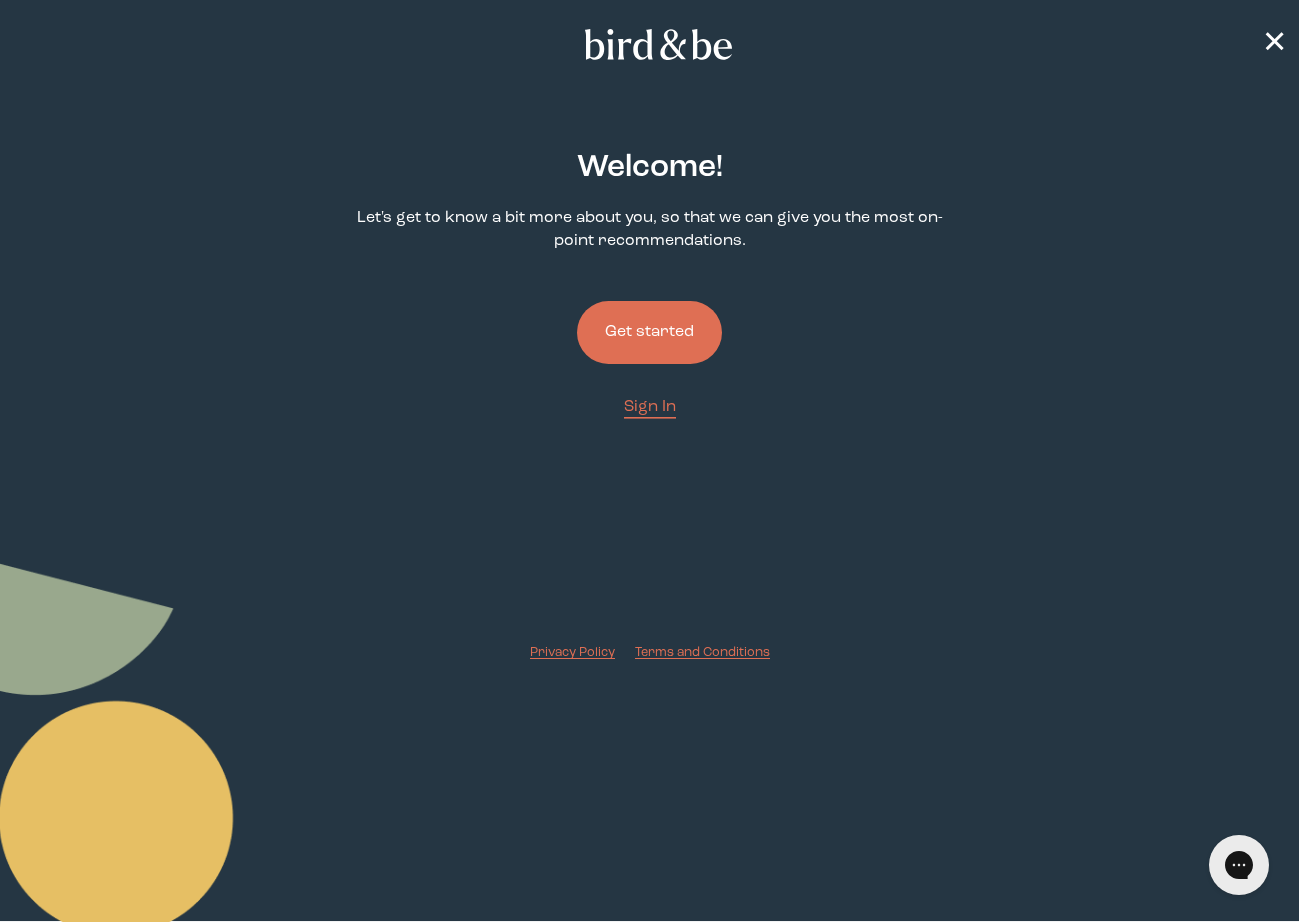 click on "Get started" at bounding box center (649, 332) 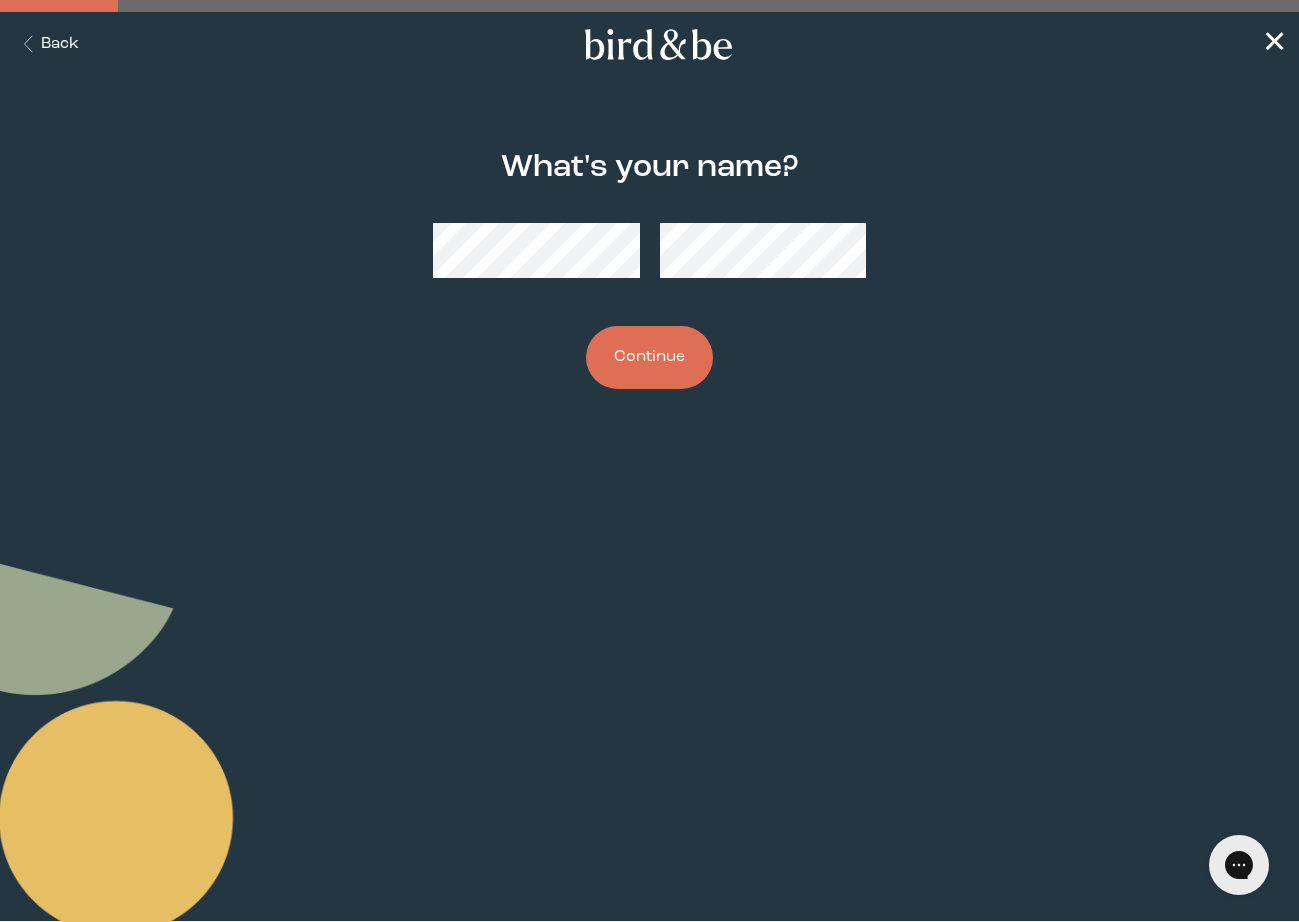 click on "Continue" at bounding box center [649, 357] 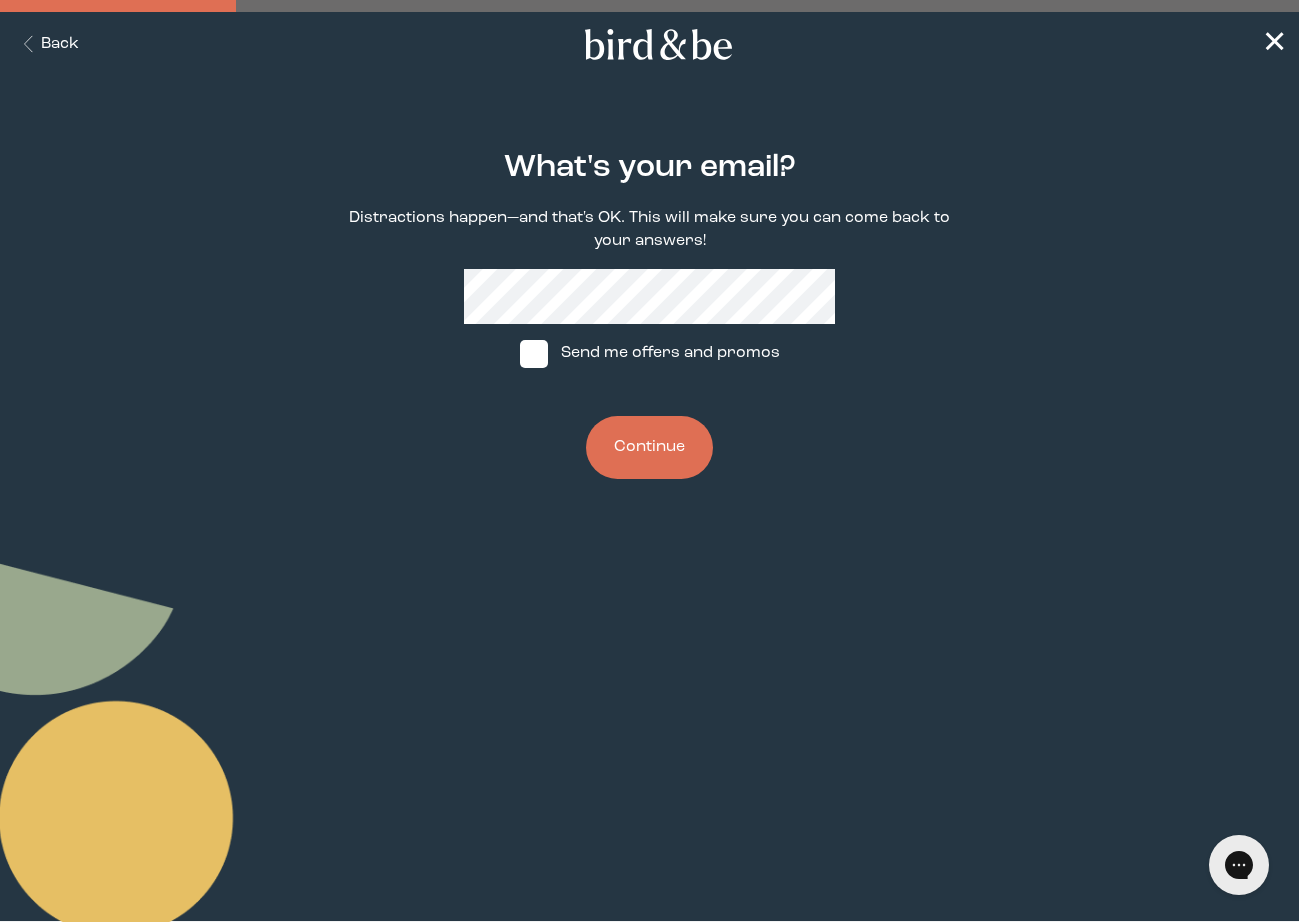 click on "Continue" at bounding box center (649, 447) 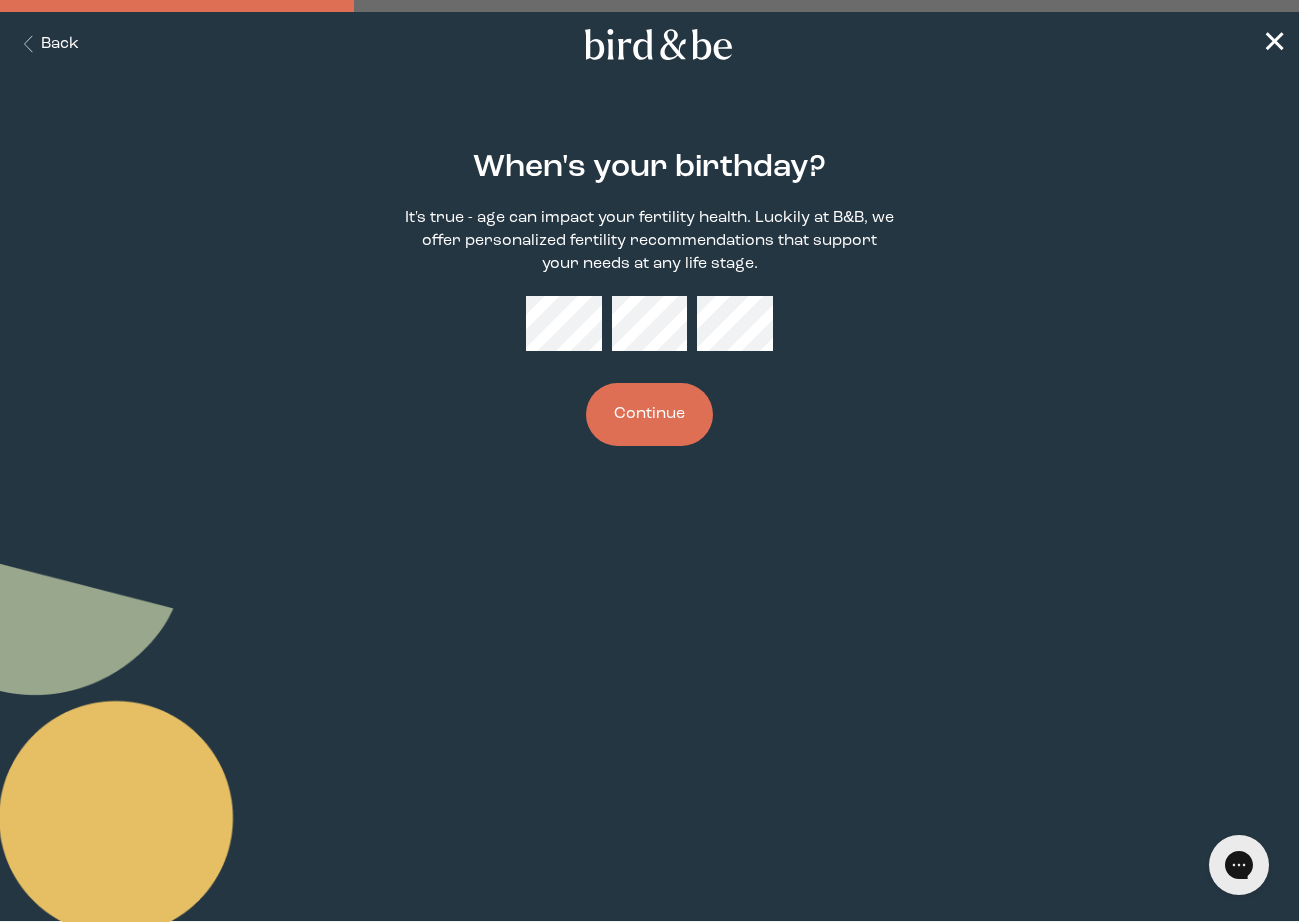 click on "Continue" at bounding box center (649, 414) 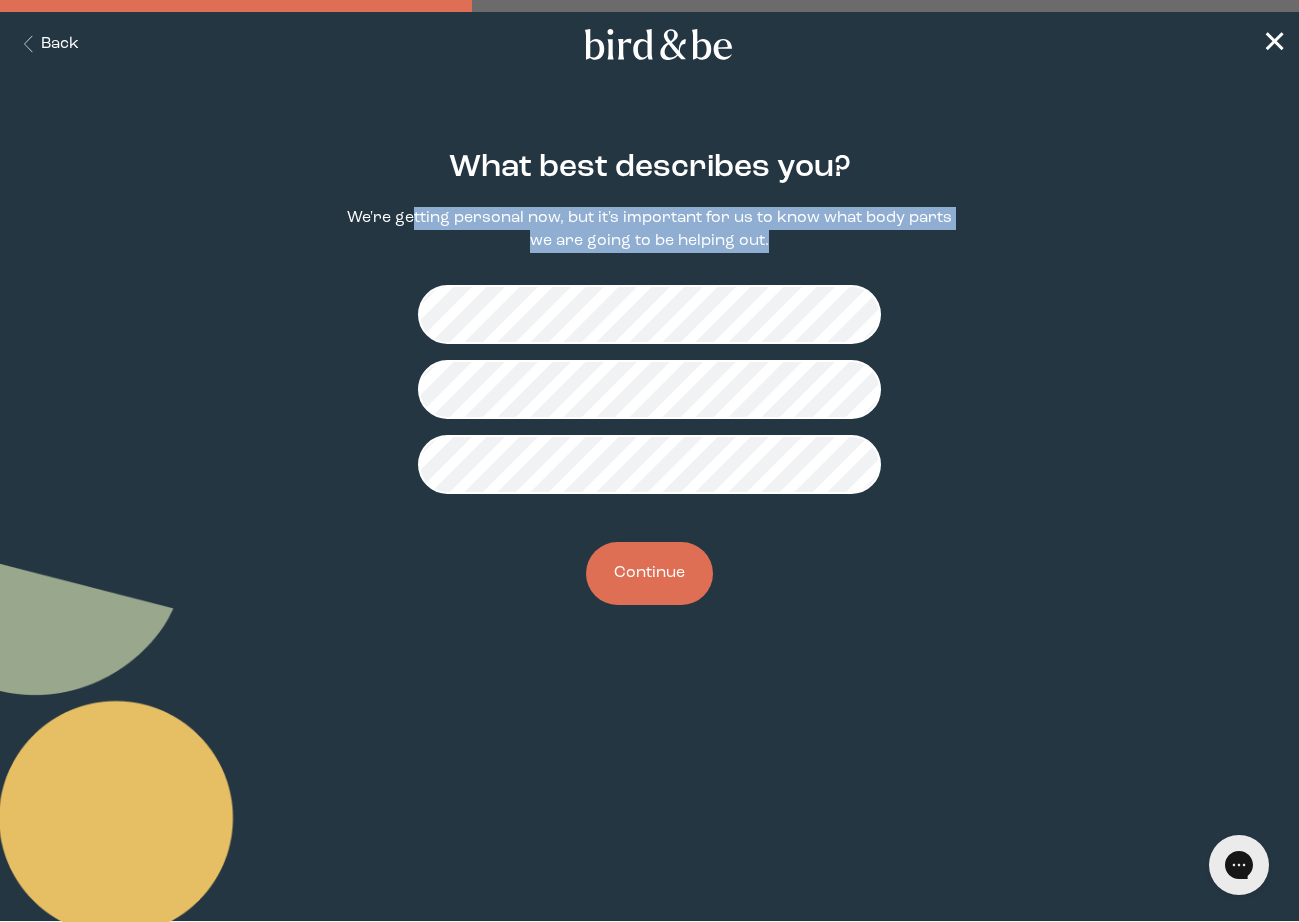 drag, startPoint x: 633, startPoint y: 236, endPoint x: 419, endPoint y: 212, distance: 215.34158 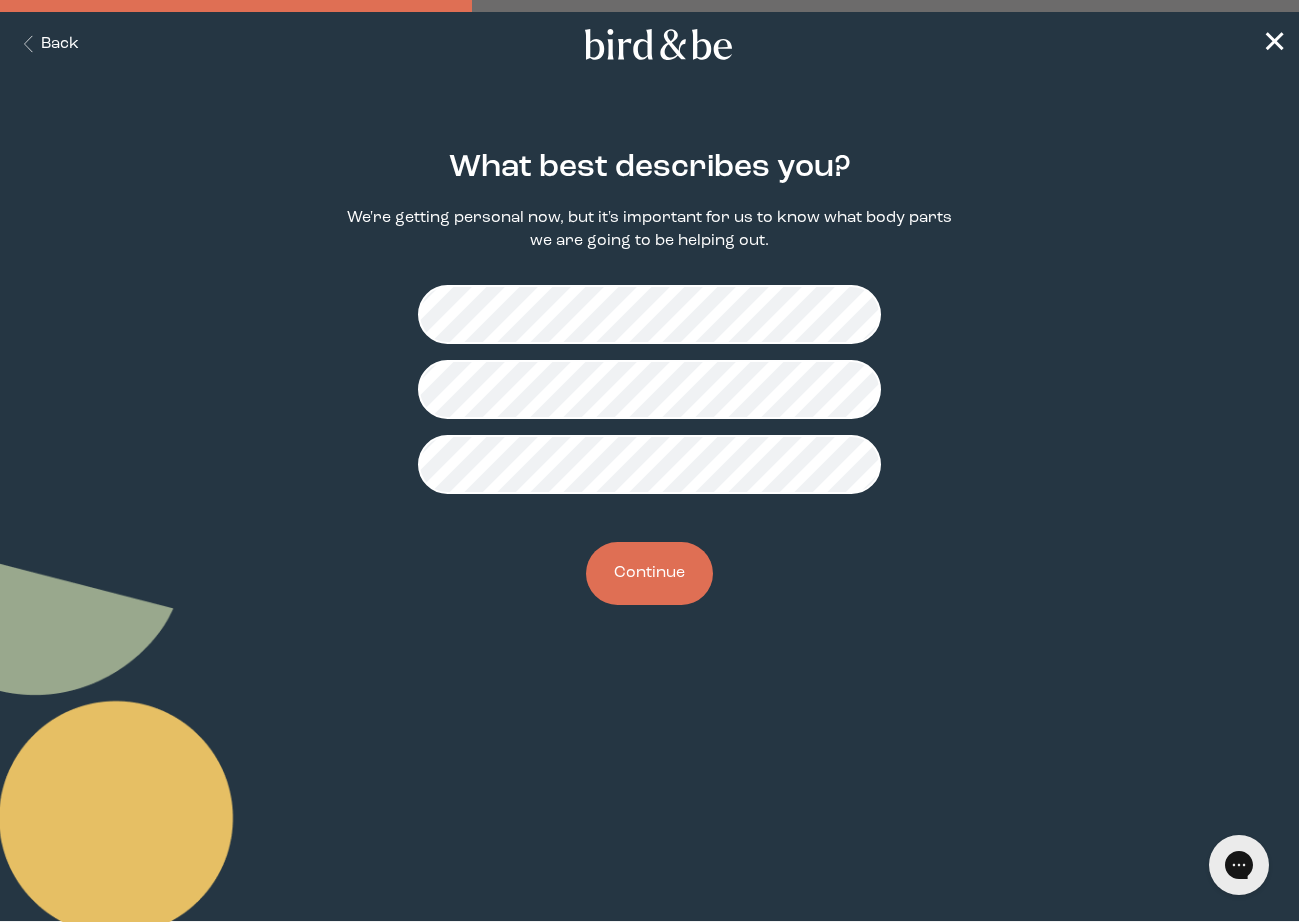 click on "Continue" at bounding box center [649, 573] 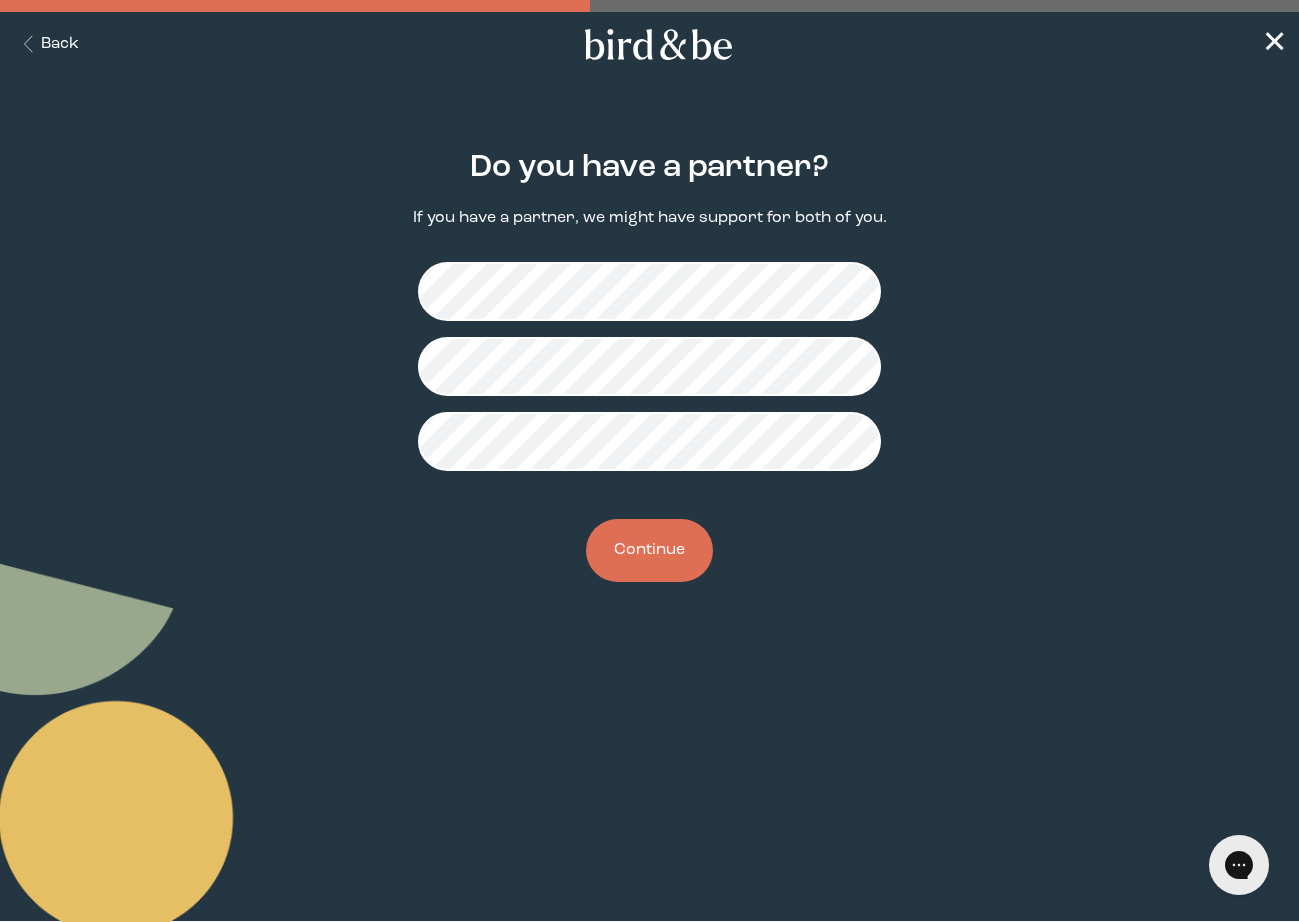click on "Continue" at bounding box center (649, 550) 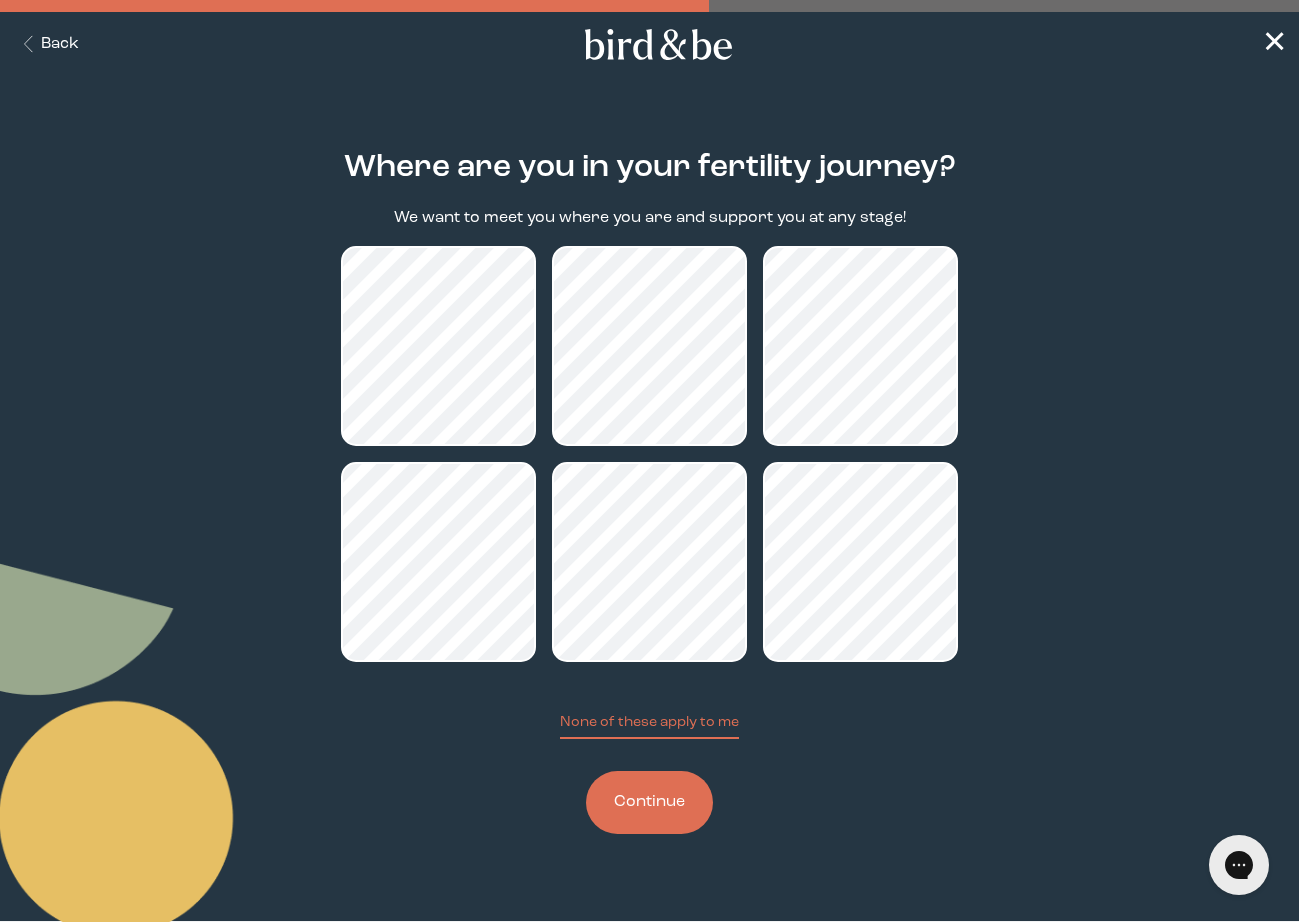 click on "Continue" at bounding box center [649, 802] 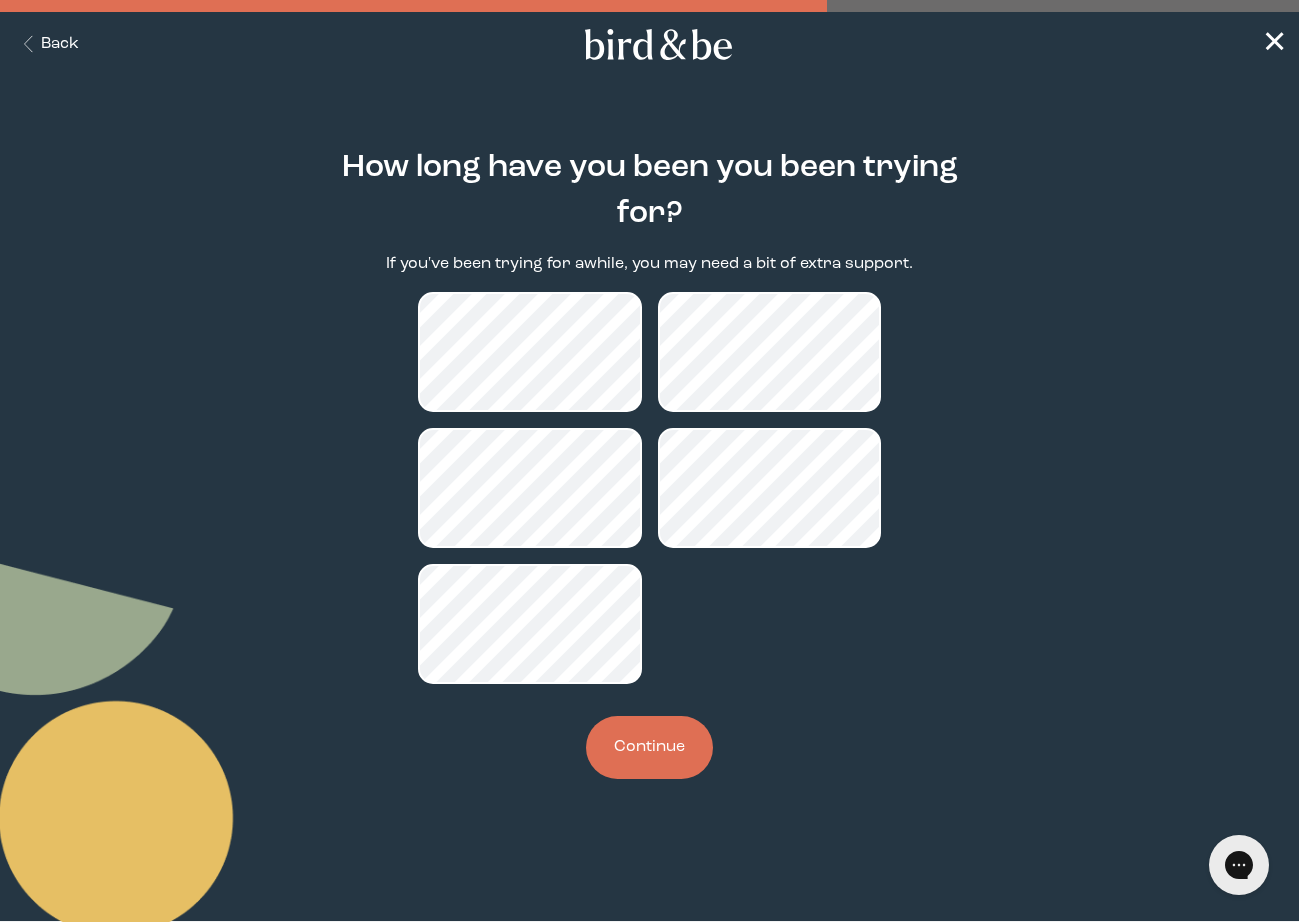 click on "Continue" at bounding box center (649, 747) 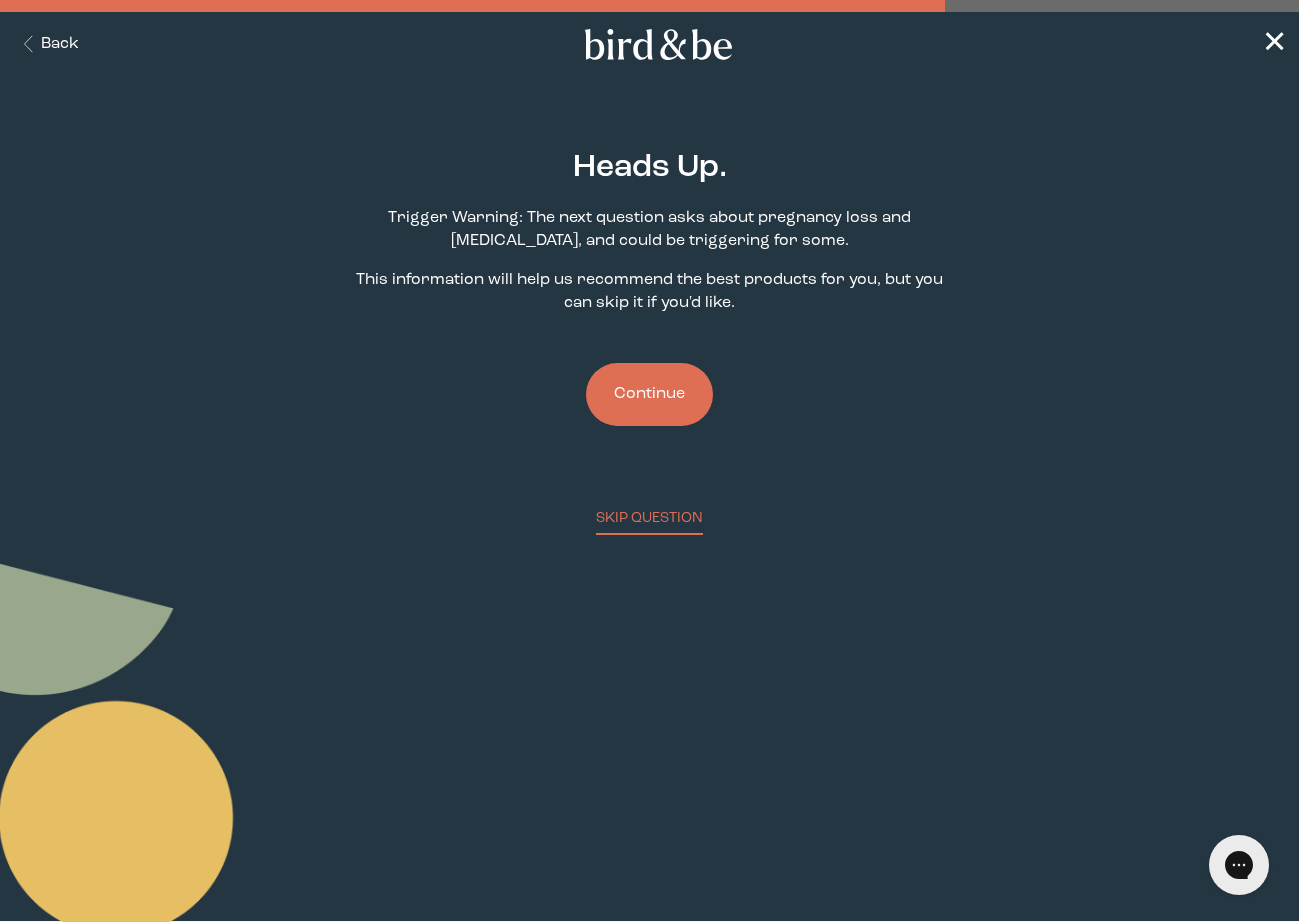 click on "Continue" at bounding box center [649, 394] 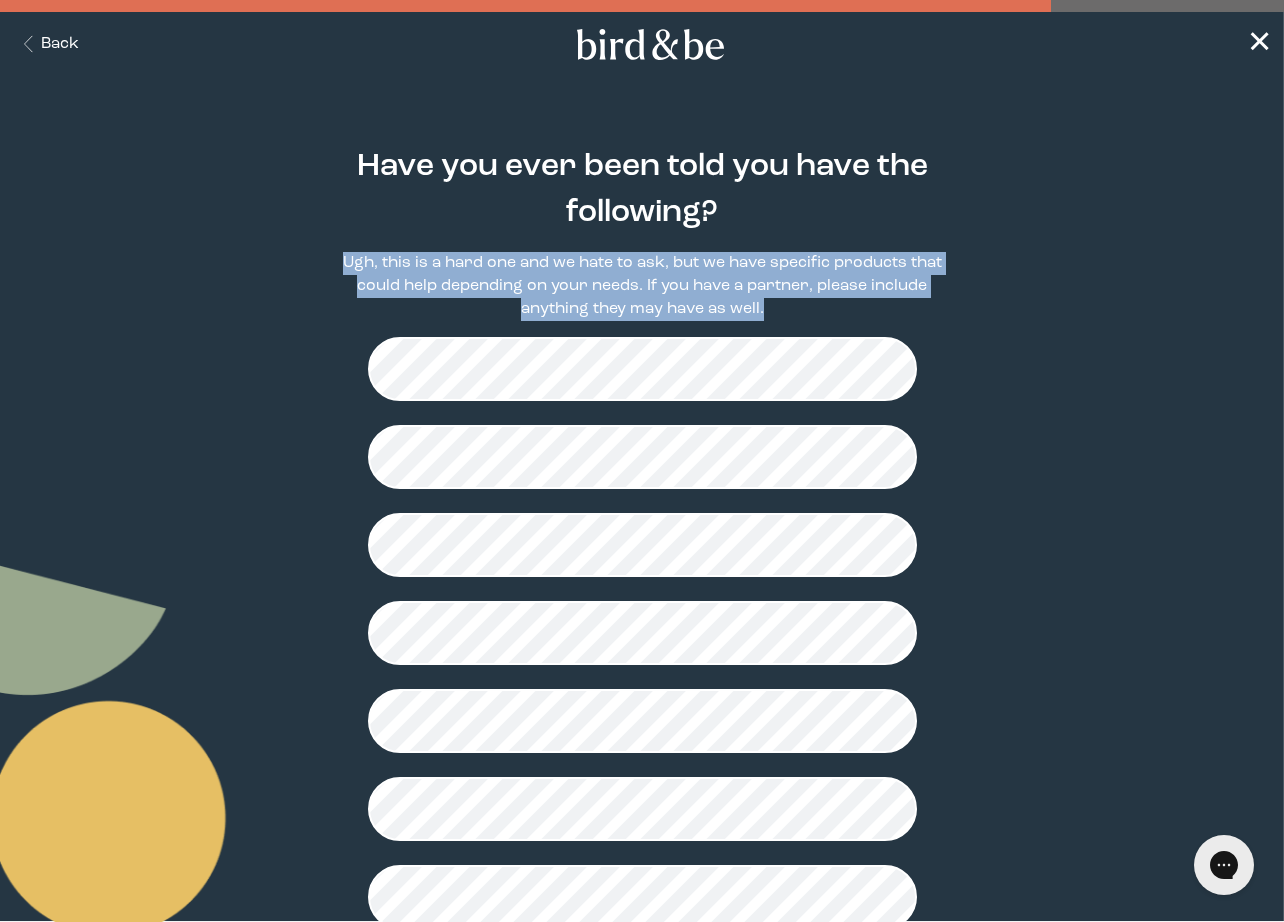 drag, startPoint x: 355, startPoint y: 252, endPoint x: 767, endPoint y: 313, distance: 416.4913 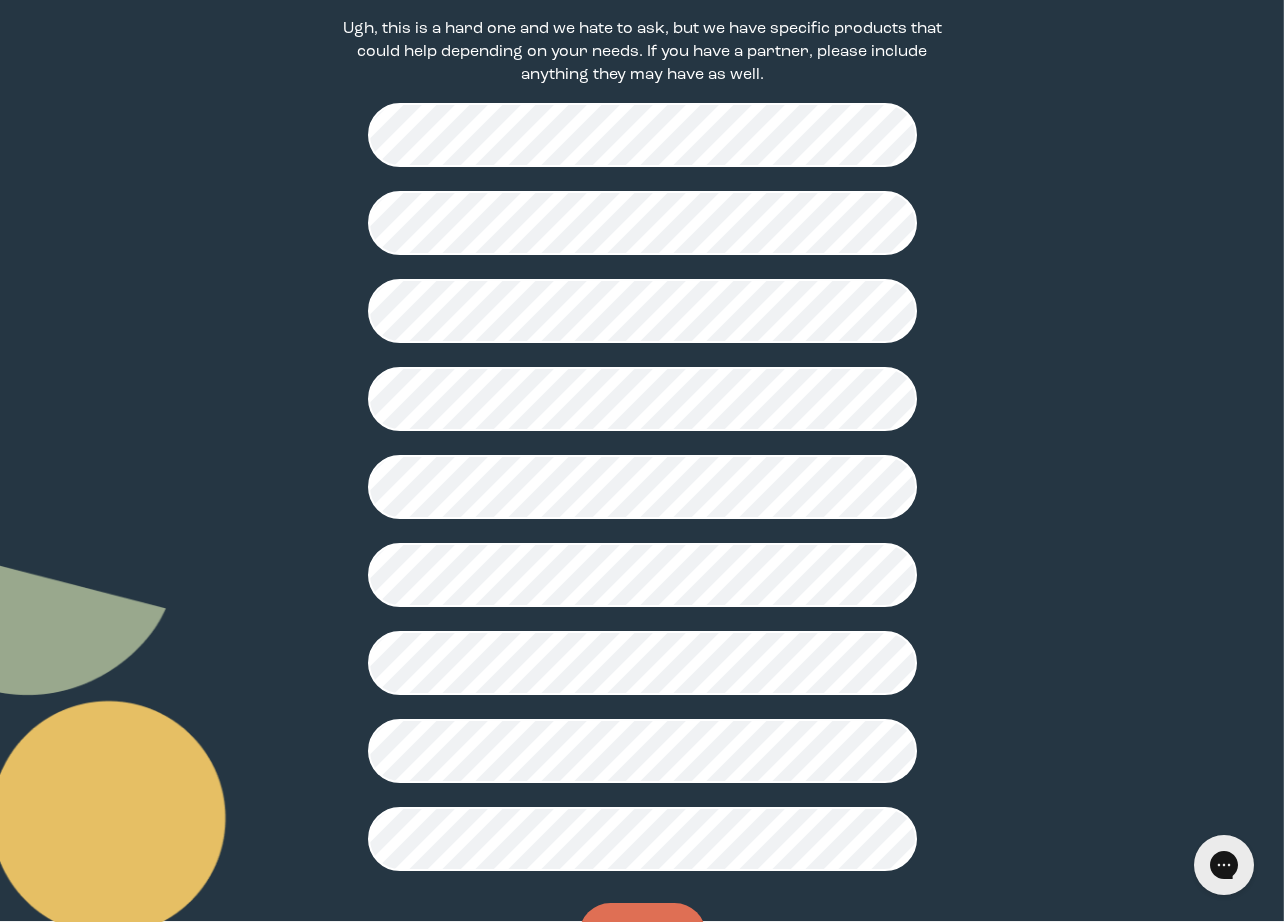 scroll, scrollTop: 238, scrollLeft: 0, axis: vertical 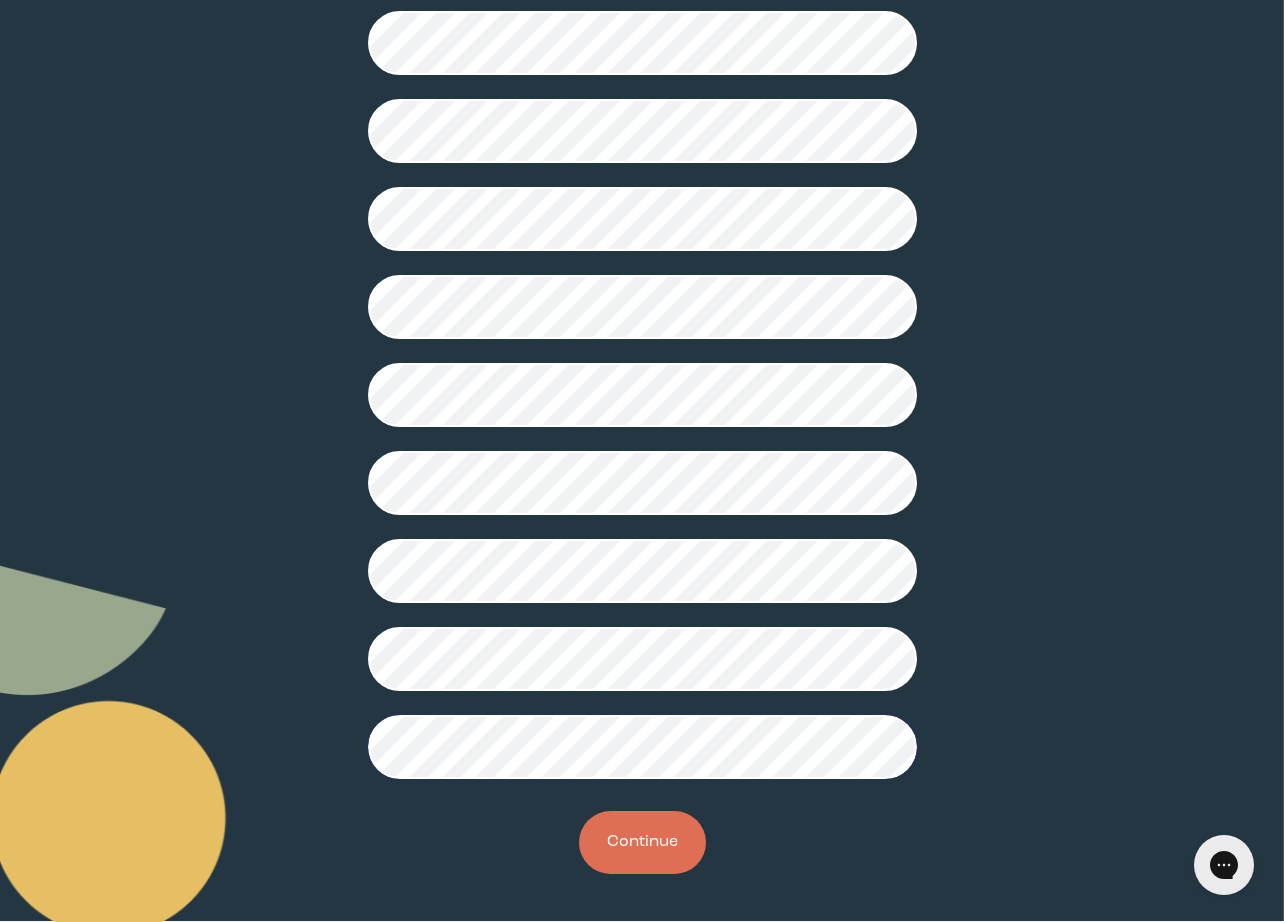 click on "Continue" at bounding box center (642, 842) 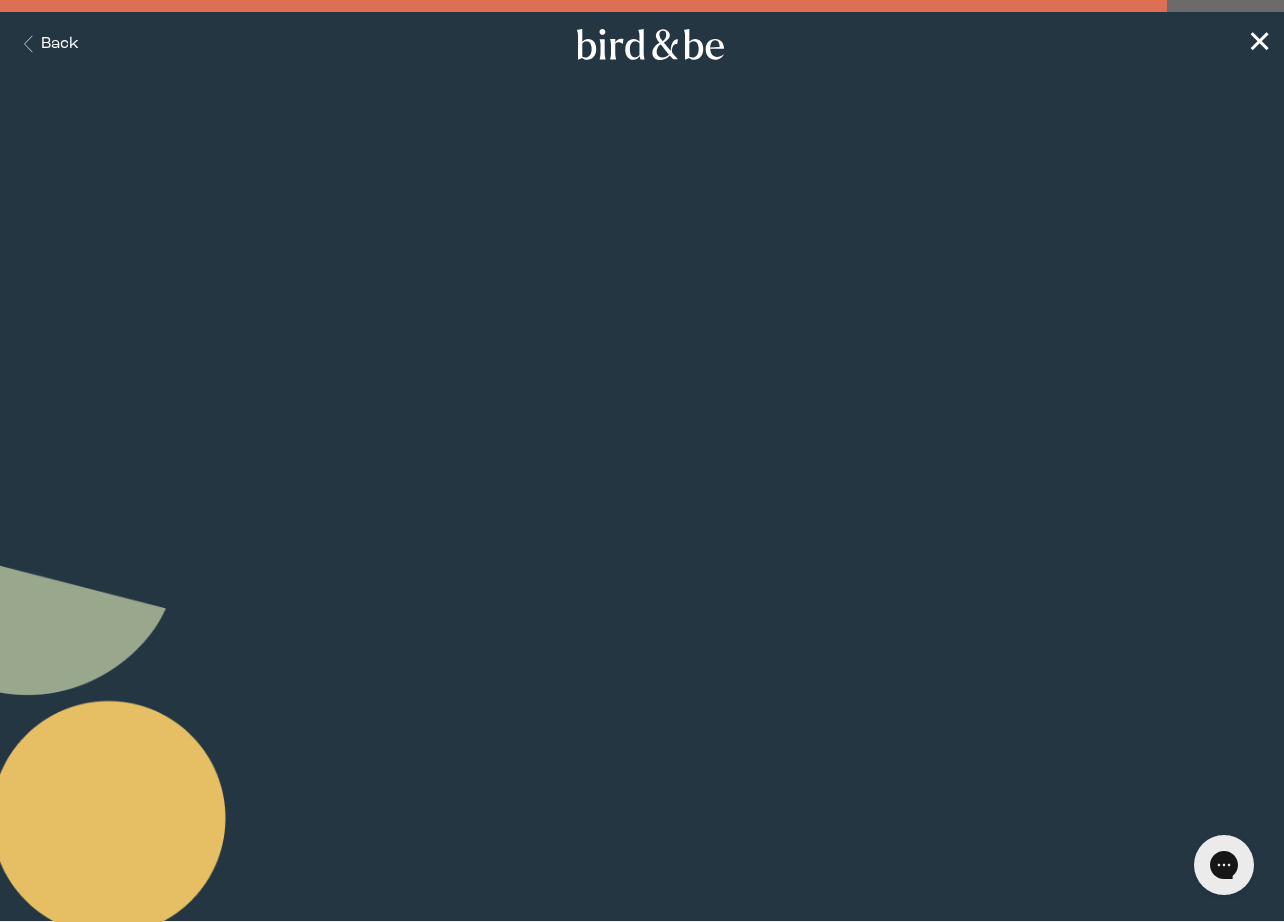 scroll, scrollTop: 0, scrollLeft: 0, axis: both 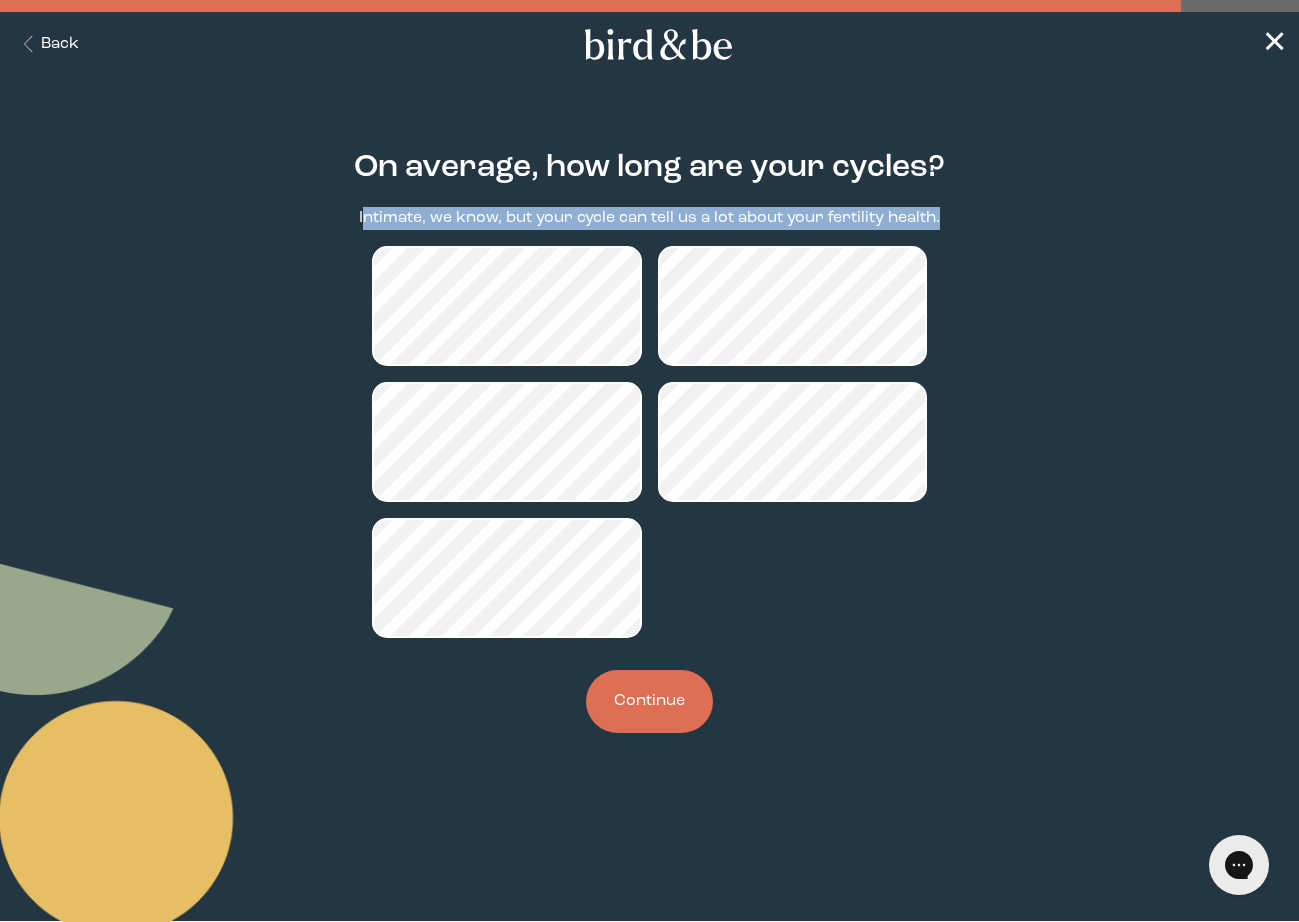 drag, startPoint x: 403, startPoint y: 218, endPoint x: 1035, endPoint y: 236, distance: 632.2563 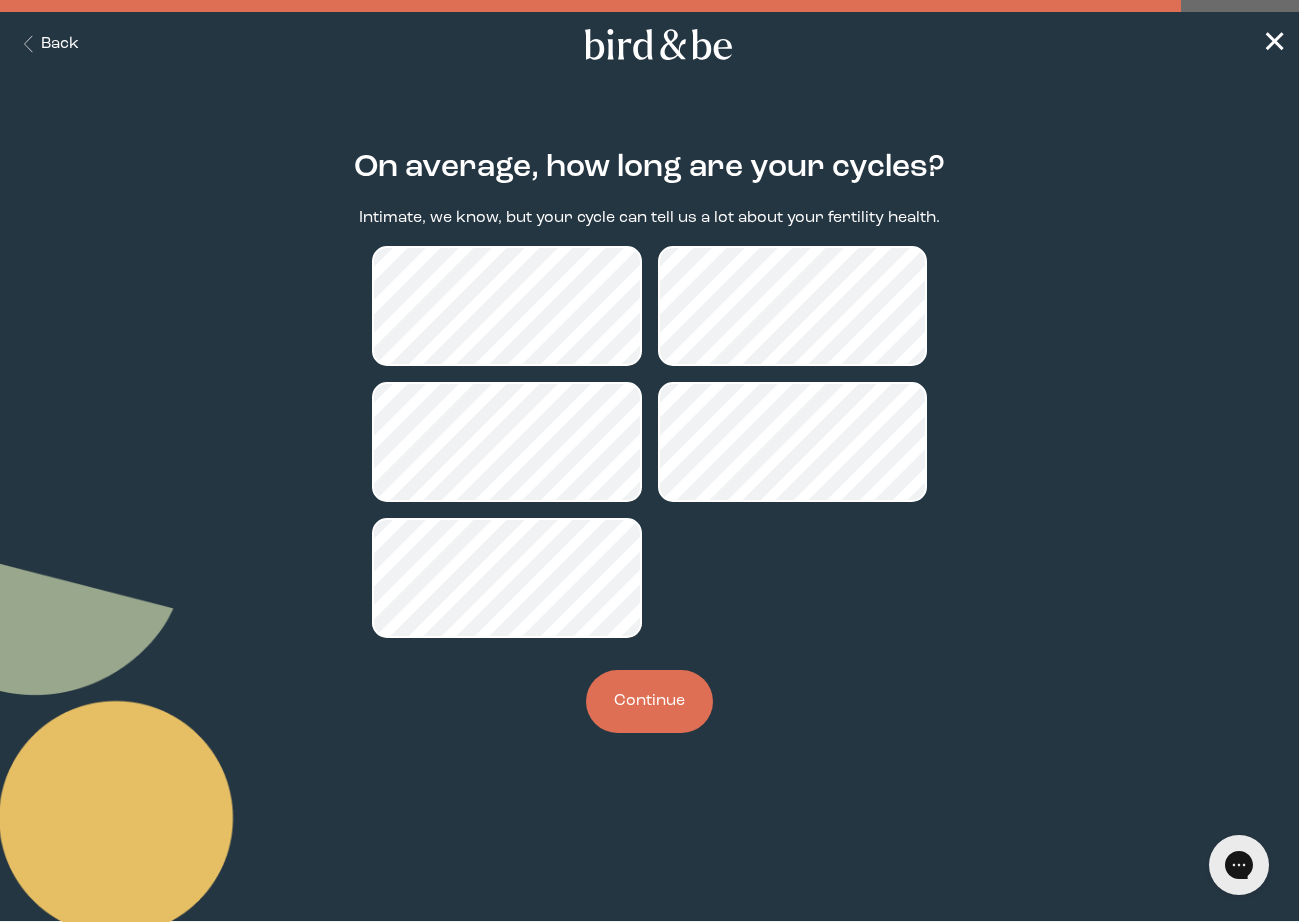 click on "Continue" at bounding box center [649, 701] 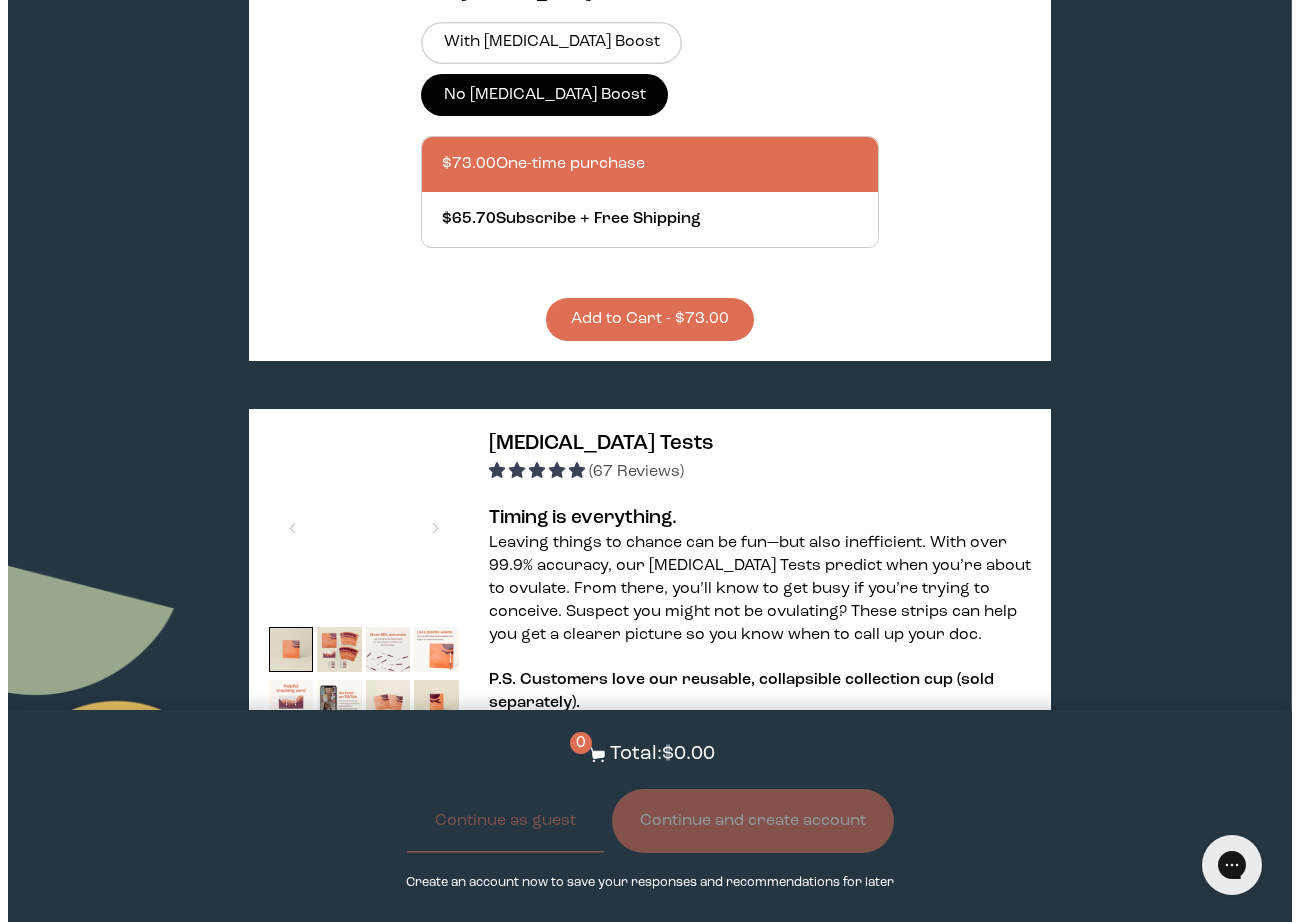 scroll, scrollTop: 659, scrollLeft: 0, axis: vertical 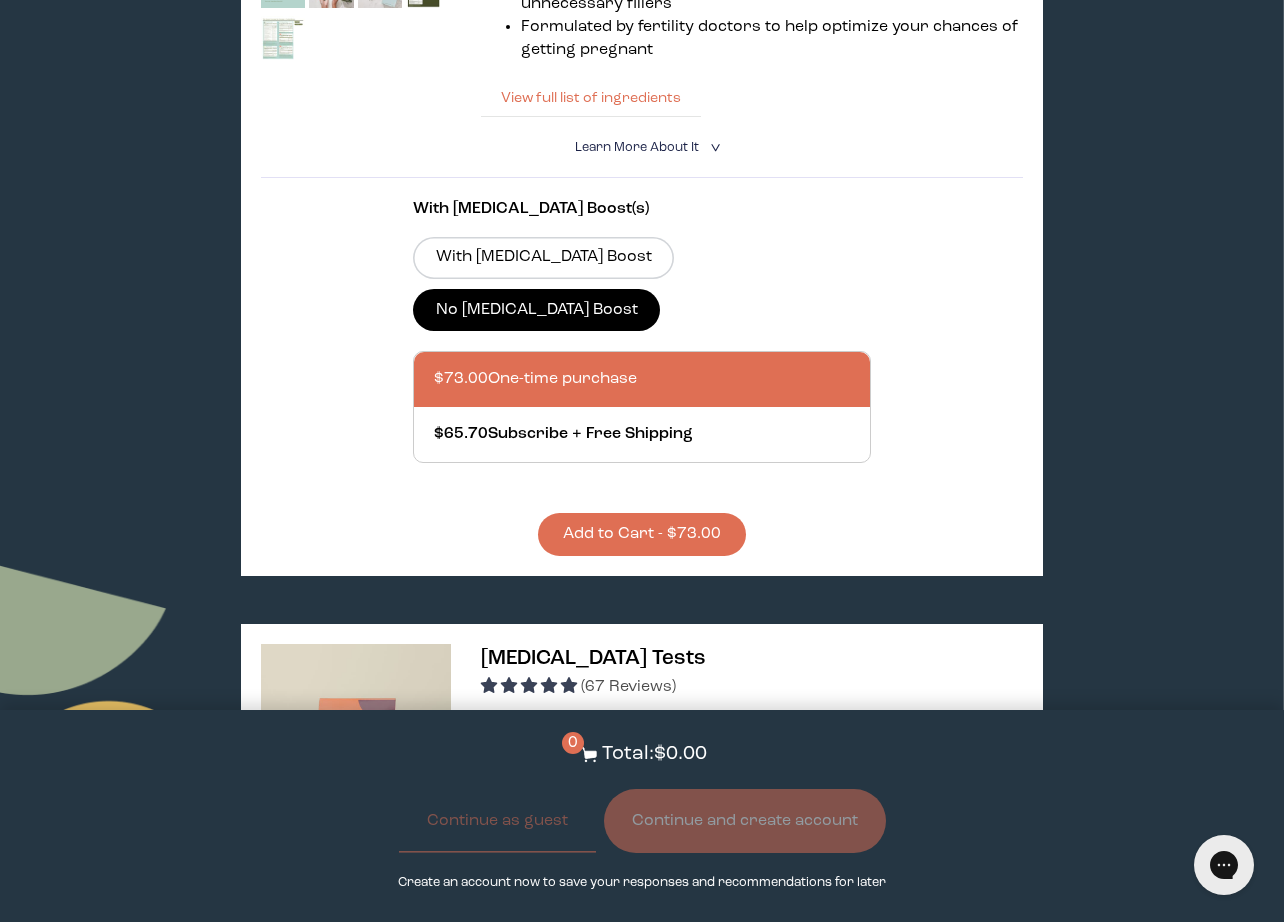 click on "View full list of ingredients" at bounding box center (591, 98) 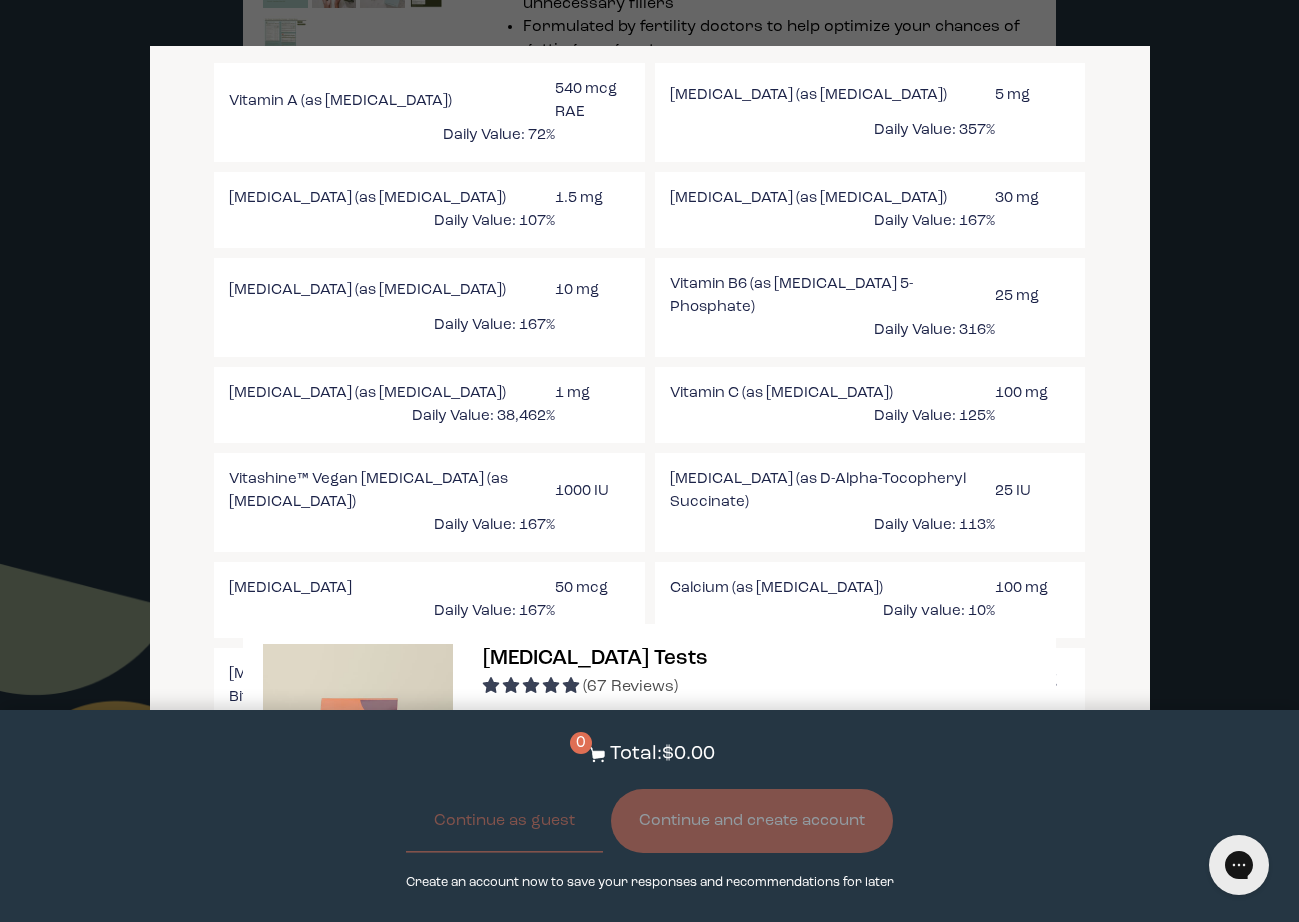 scroll, scrollTop: 1672, scrollLeft: 0, axis: vertical 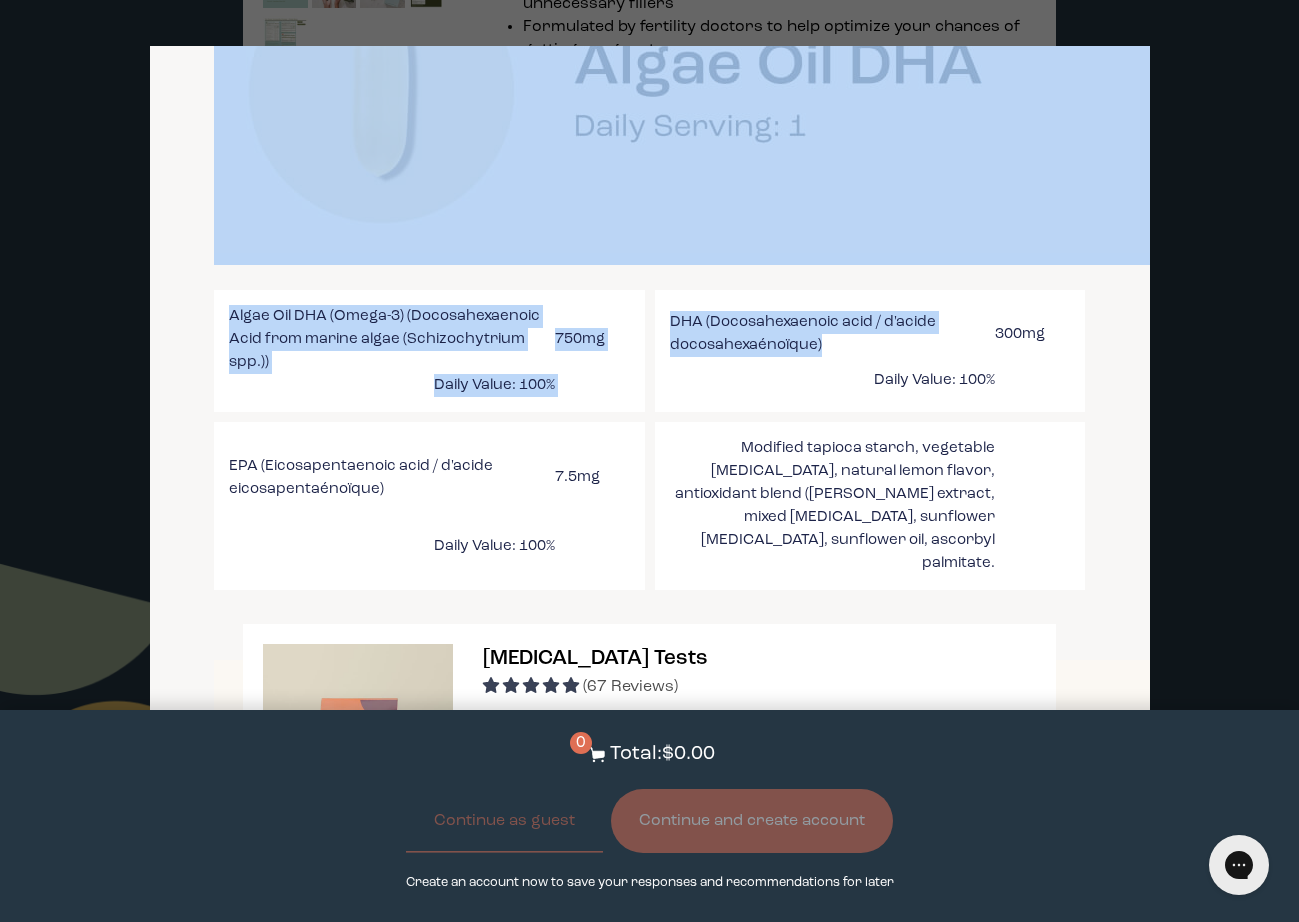 drag, startPoint x: 272, startPoint y: 269, endPoint x: 840, endPoint y: 313, distance: 569.70166 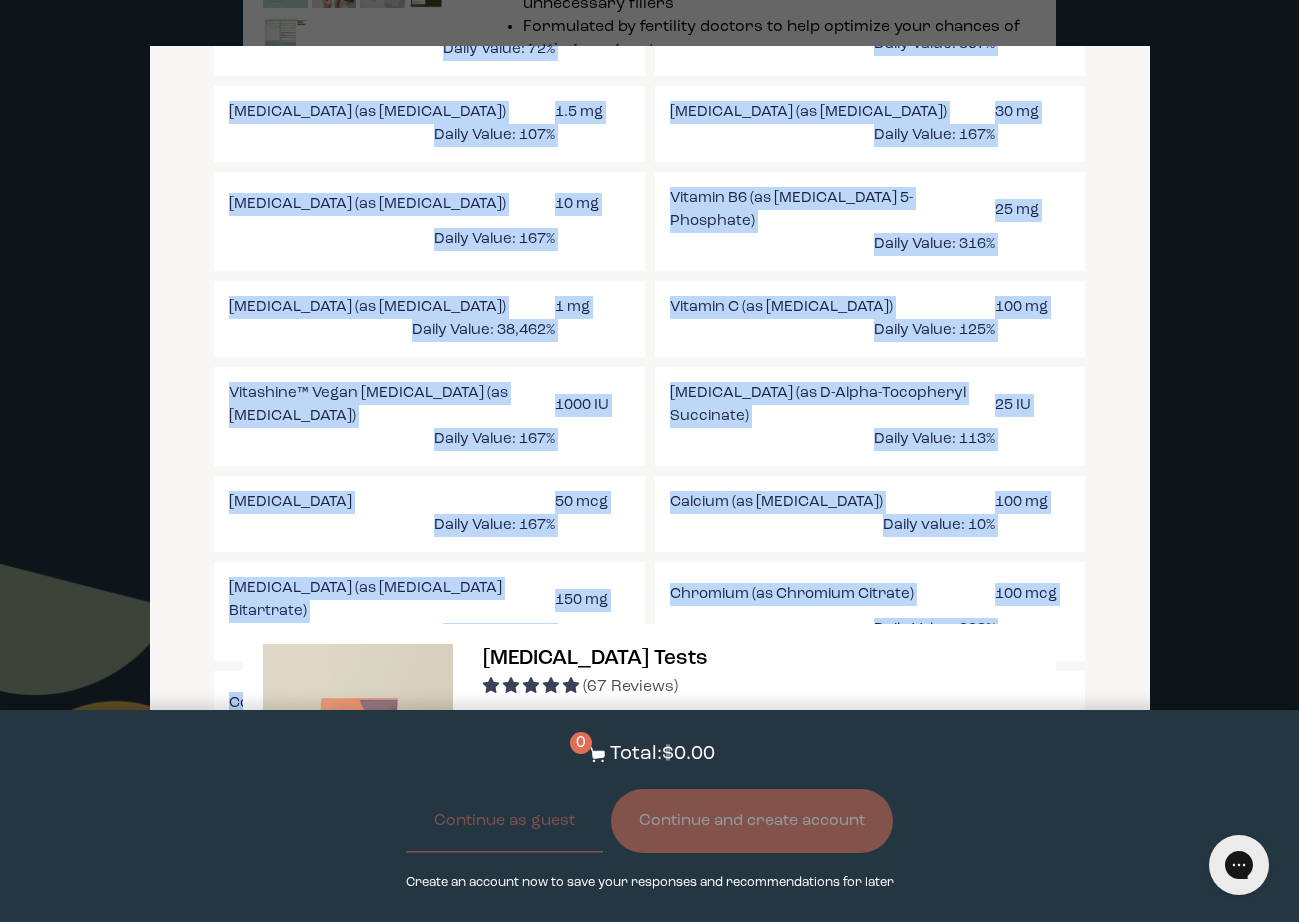 scroll, scrollTop: 1678, scrollLeft: 0, axis: vertical 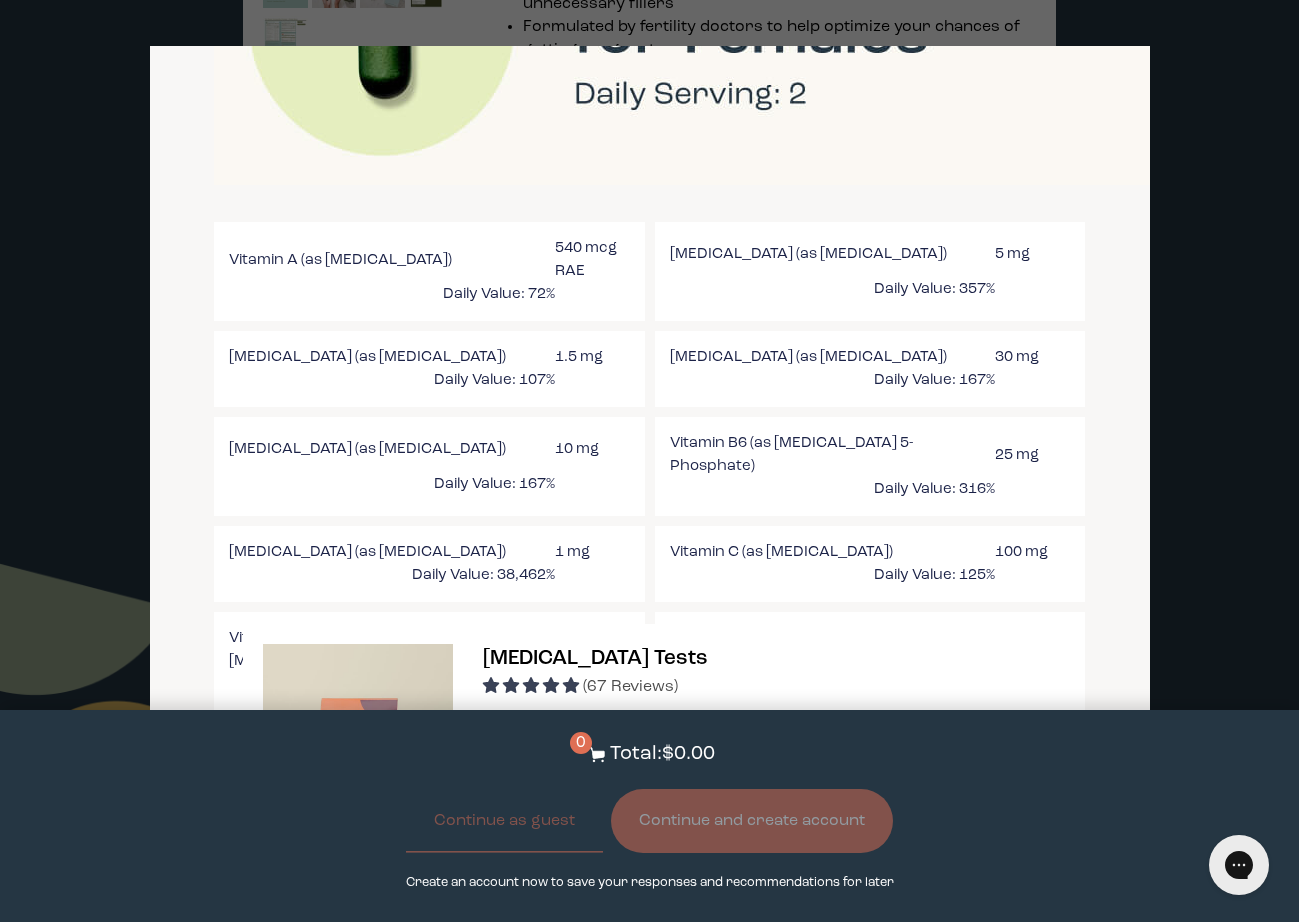 click on "Vitamin A (as [MEDICAL_DATA])
540 mcg RAE
Daily Value: 72%" at bounding box center (429, 271) 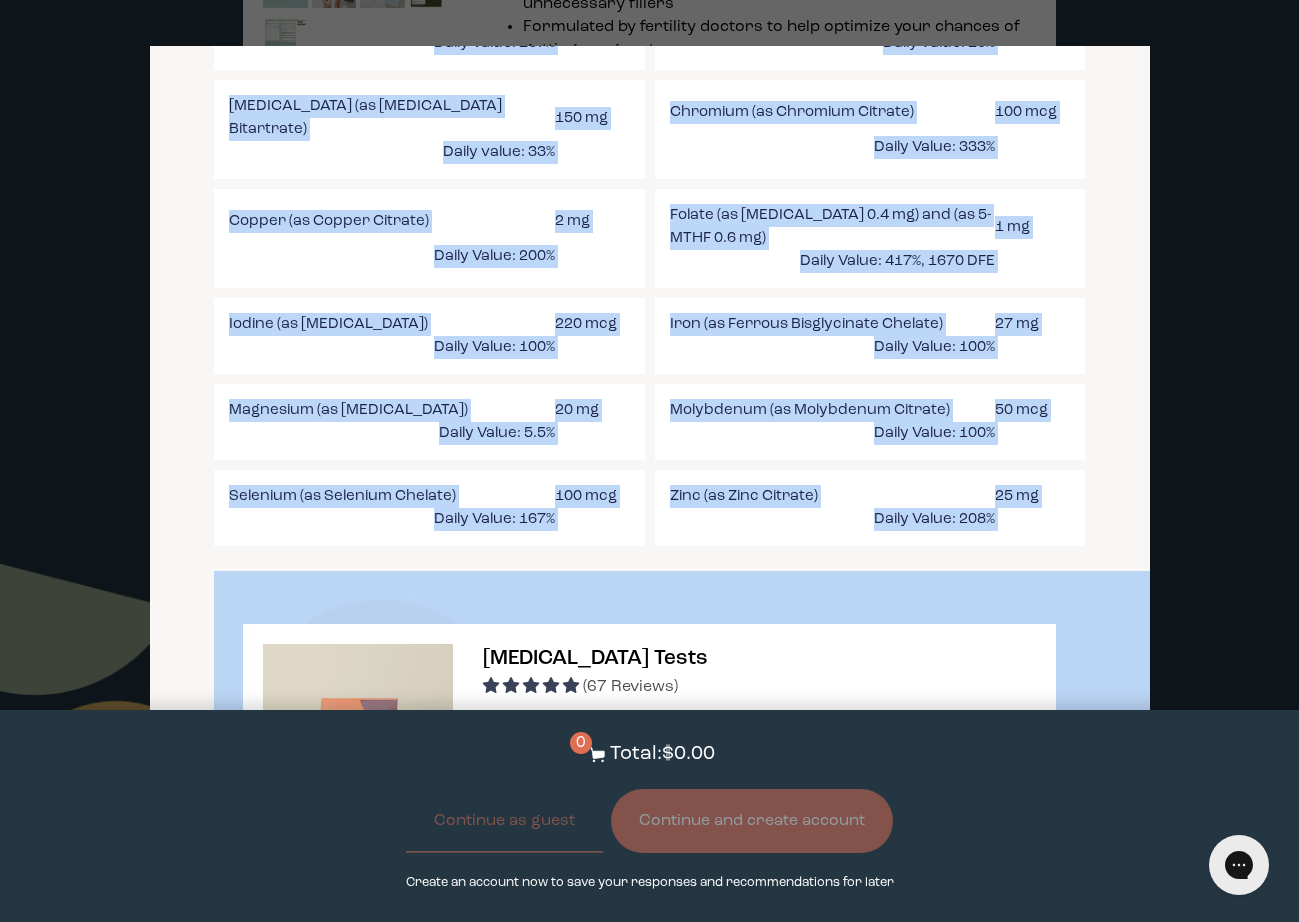 scroll, scrollTop: 2564, scrollLeft: 0, axis: vertical 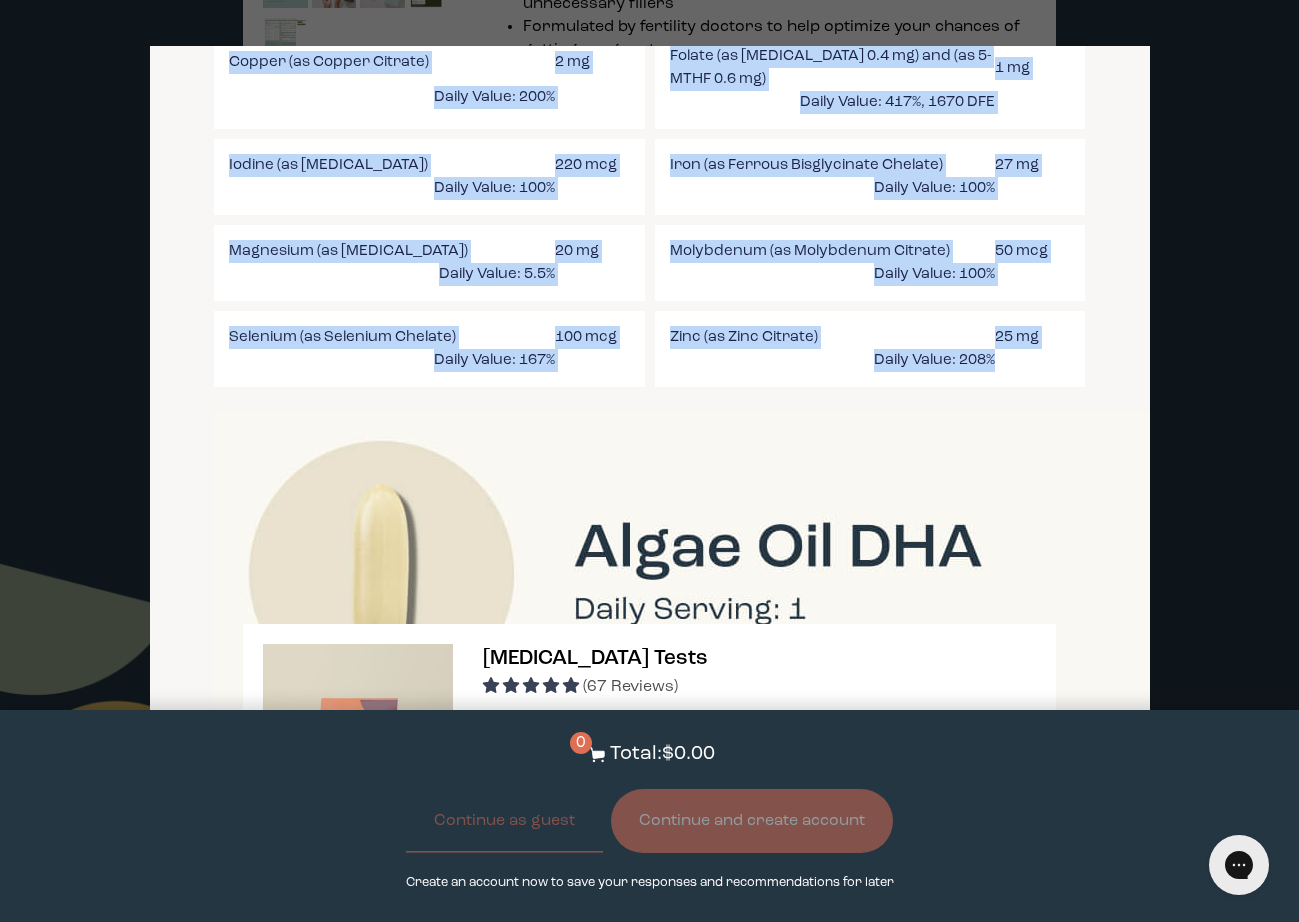 drag, startPoint x: 230, startPoint y: 255, endPoint x: 1000, endPoint y: 326, distance: 773.2664 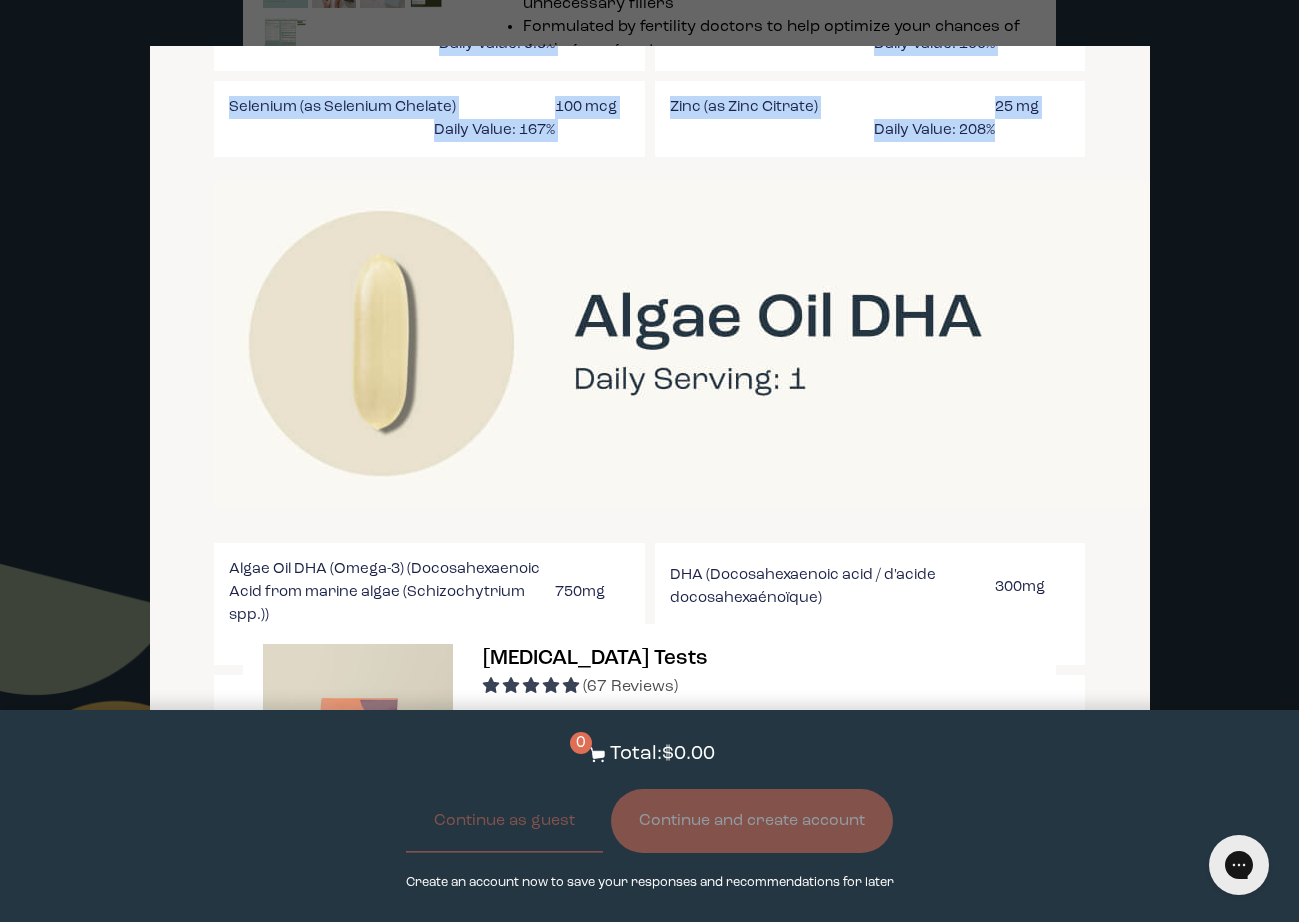 scroll, scrollTop: 3052, scrollLeft: 0, axis: vertical 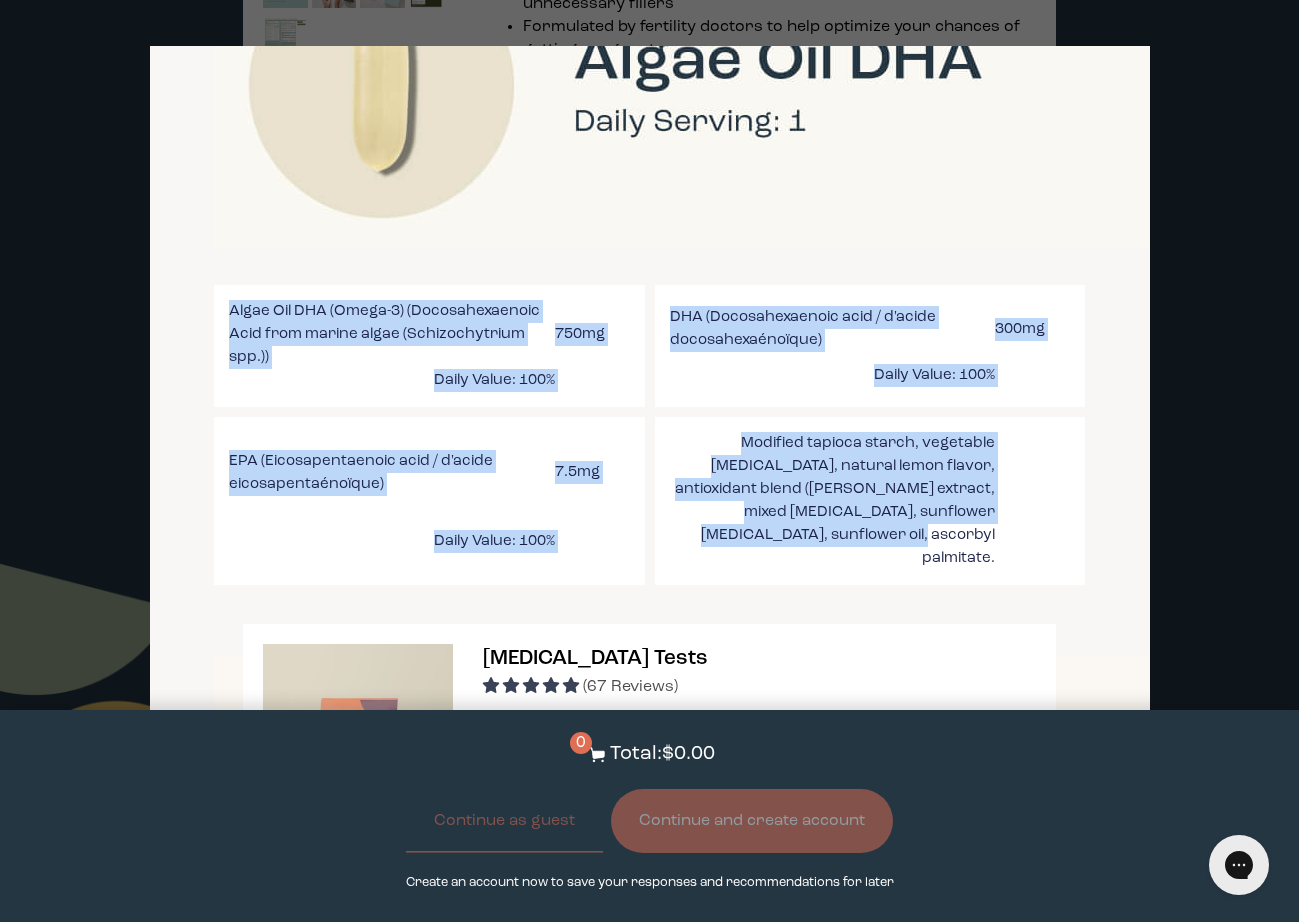 drag, startPoint x: 230, startPoint y: 263, endPoint x: 1008, endPoint y: 487, distance: 809.60486 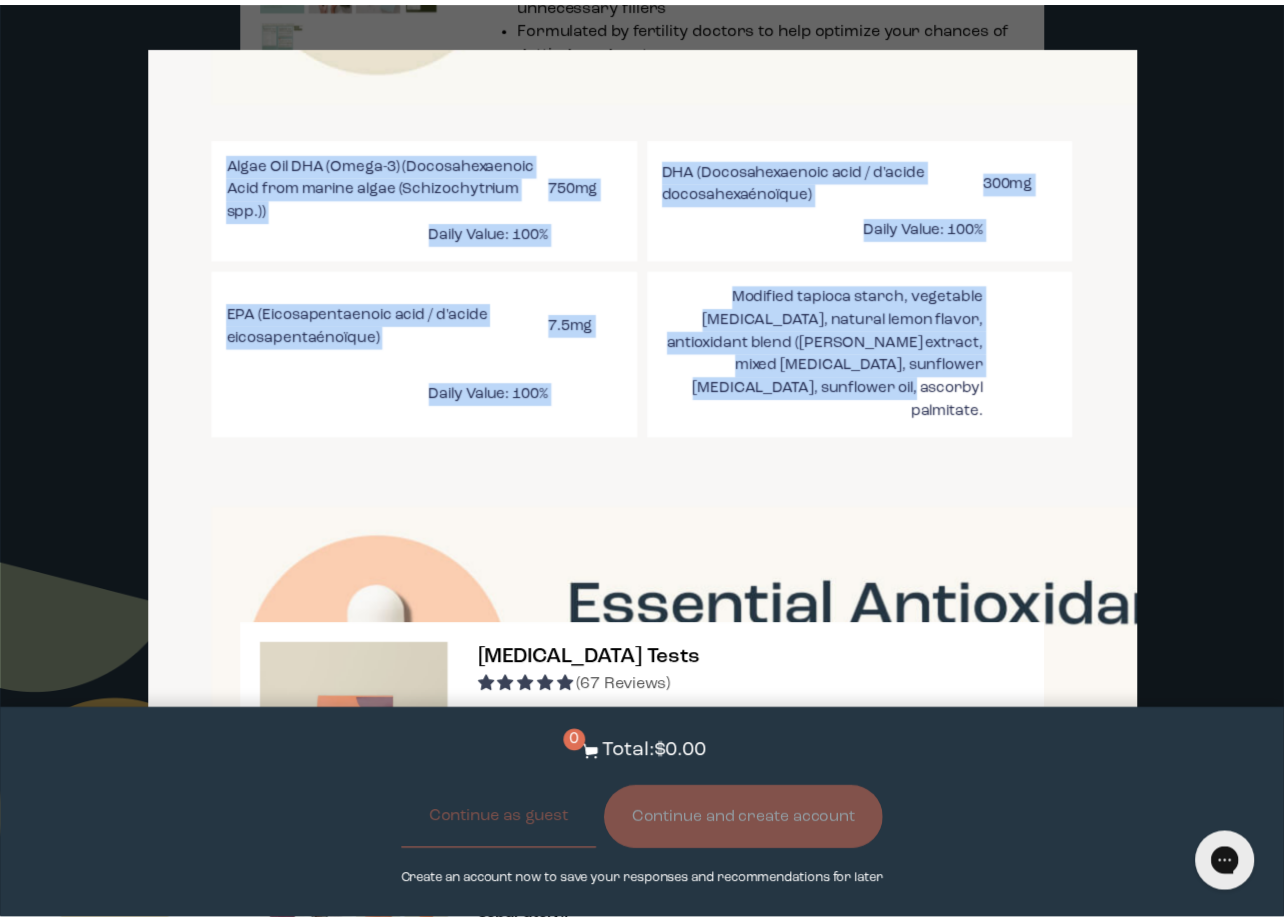 scroll, scrollTop: 3427, scrollLeft: 0, axis: vertical 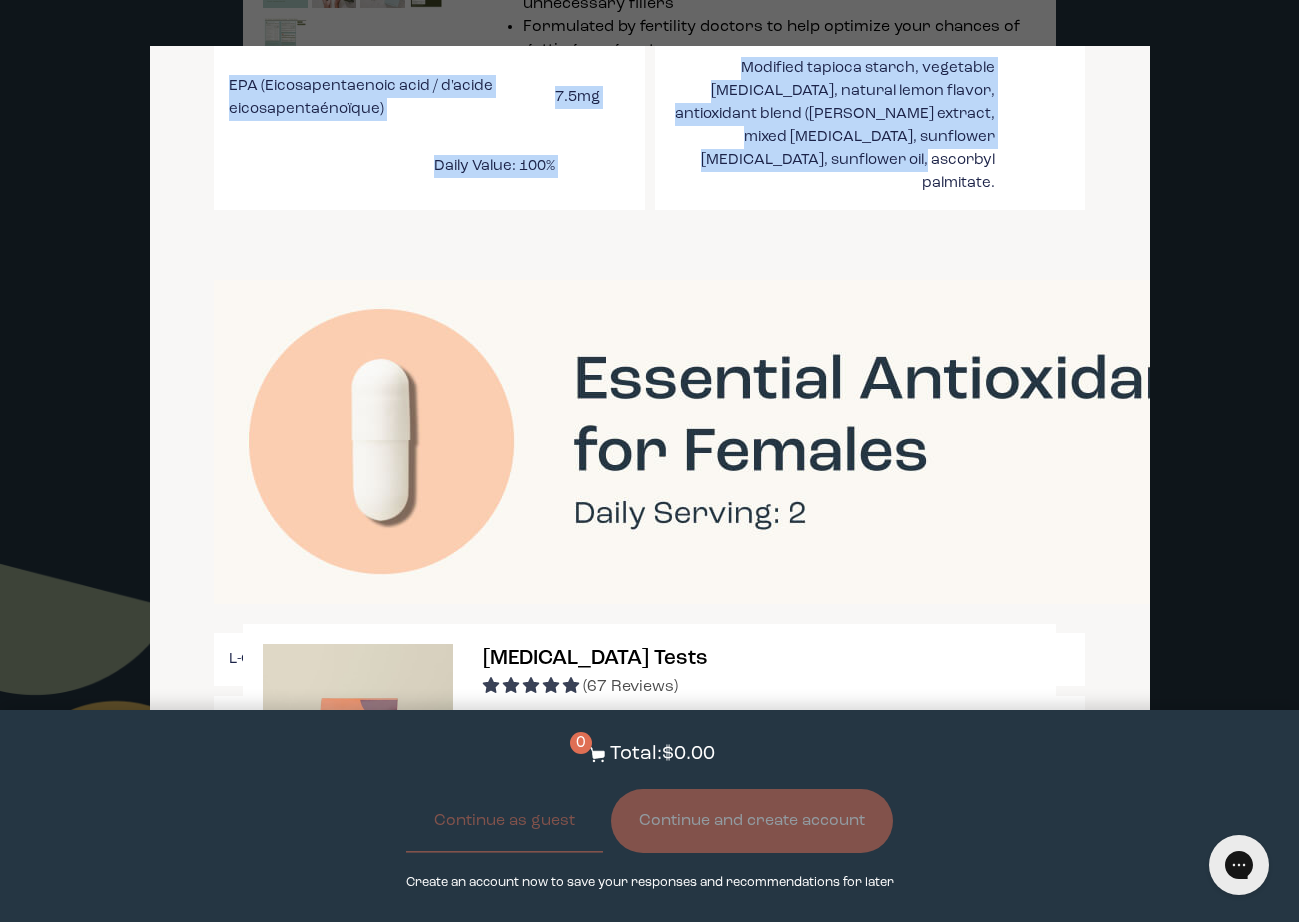 click at bounding box center [649, 461] 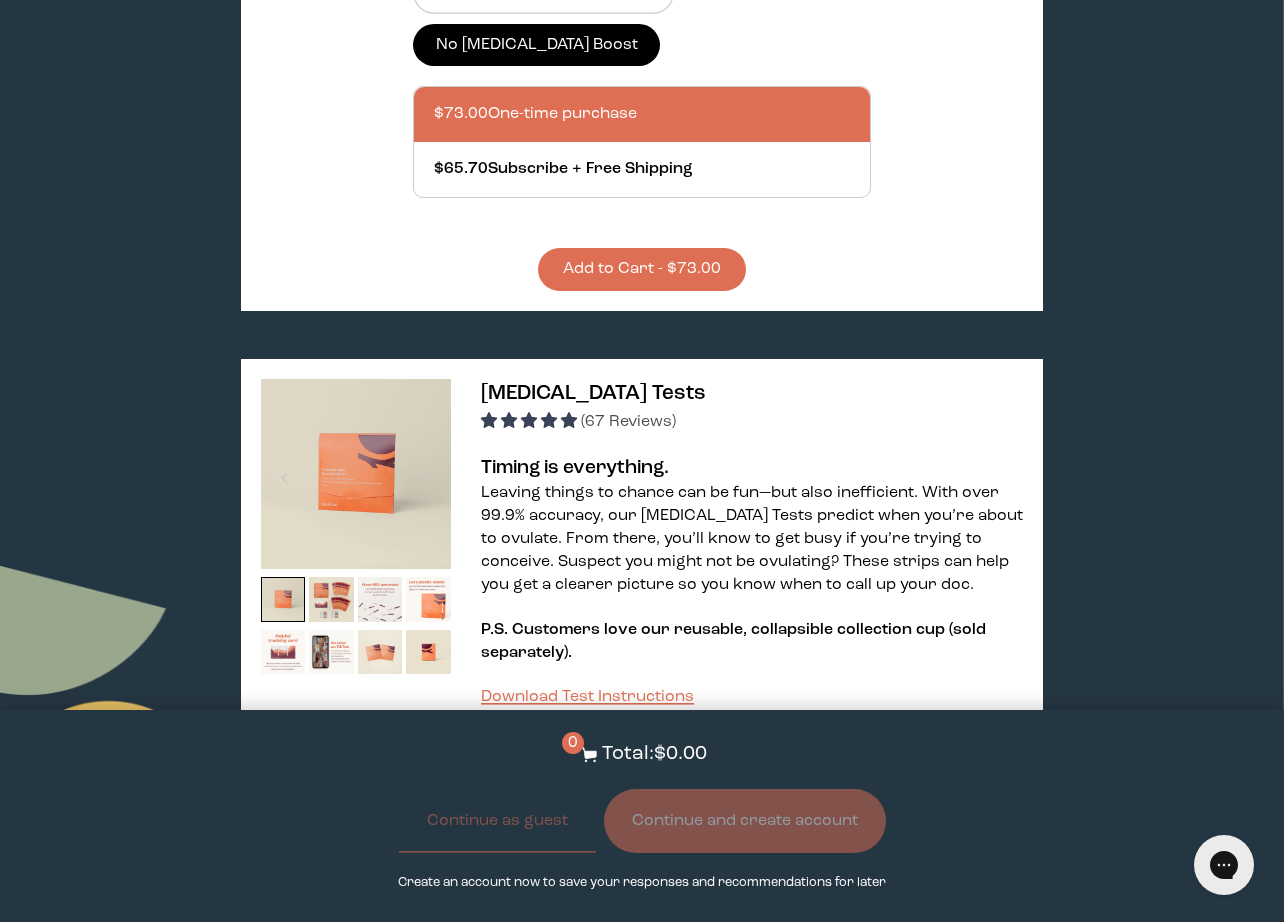 scroll, scrollTop: 0, scrollLeft: 0, axis: both 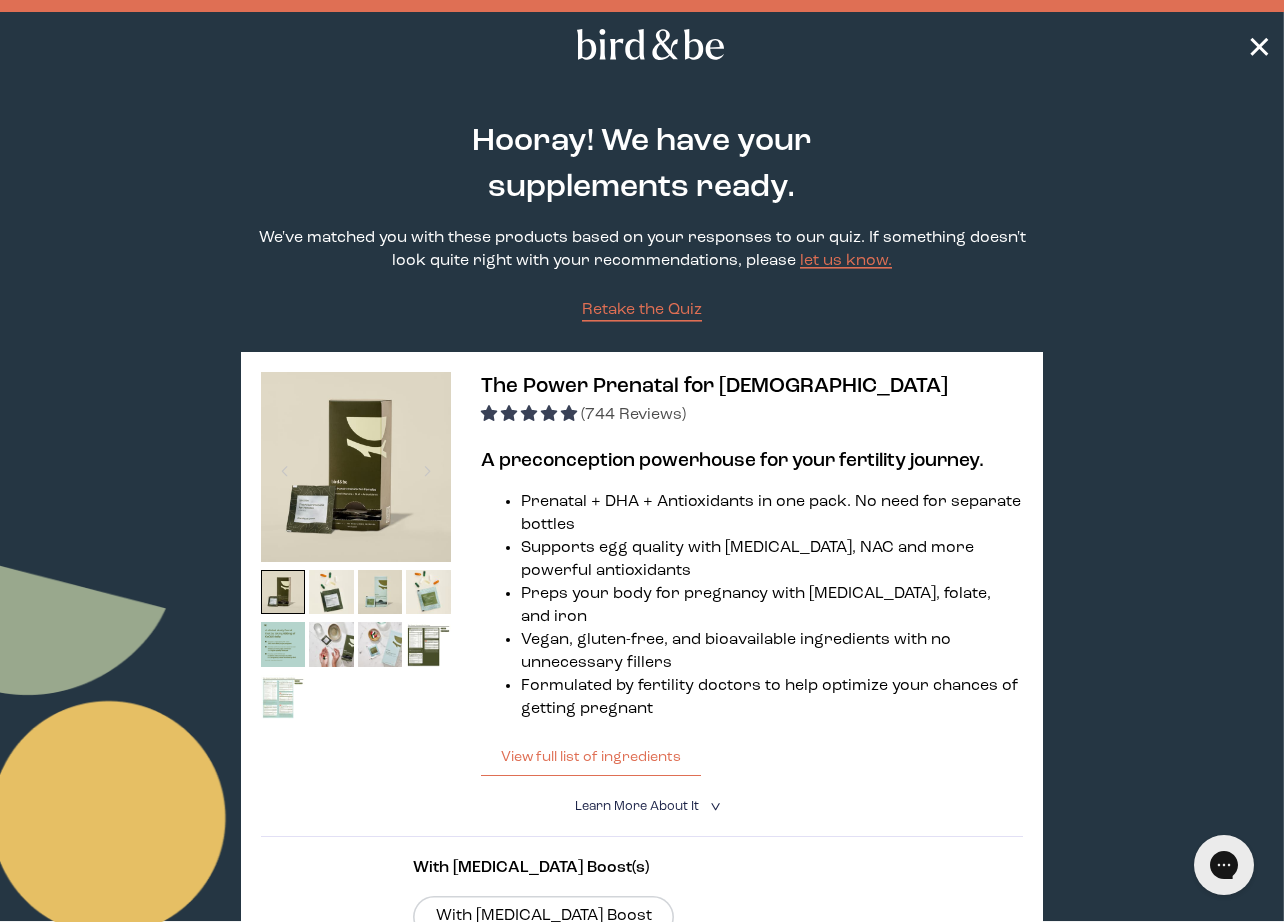 click on "✕" at bounding box center (1259, 44) 